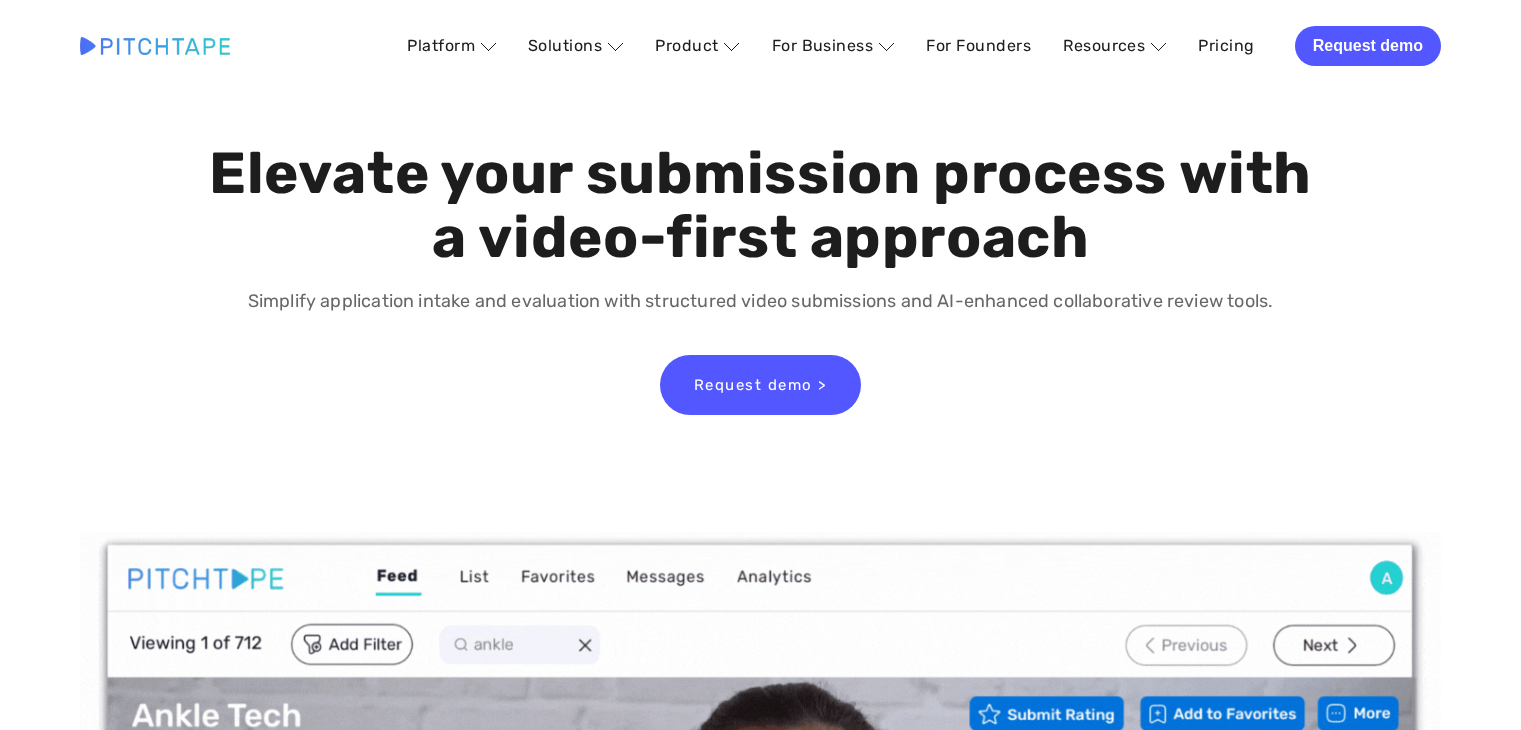 scroll, scrollTop: 0, scrollLeft: 0, axis: both 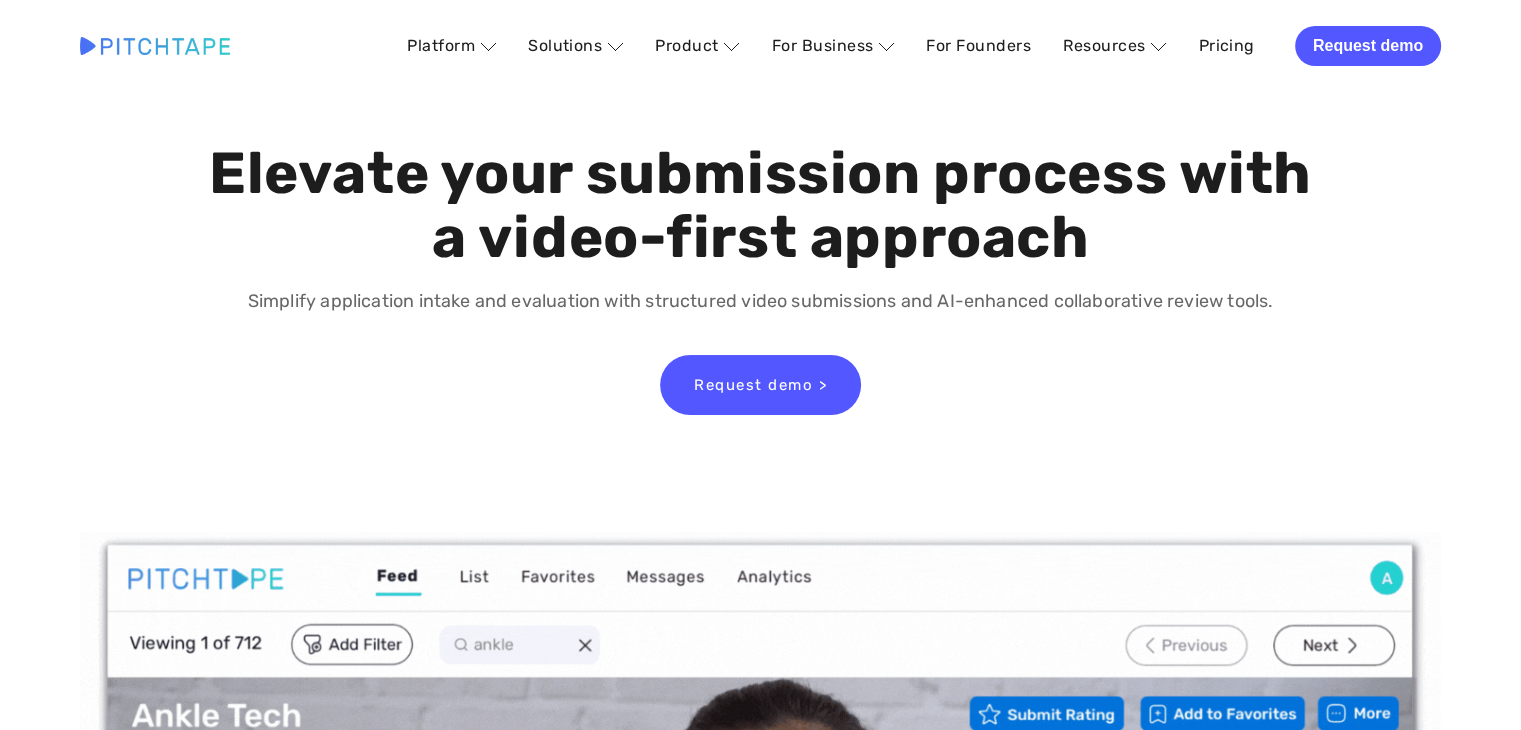 click on "Simplify application intake and evaluation with structured video submissions and AI-enhanced collaborative review tools." at bounding box center (760, 301) 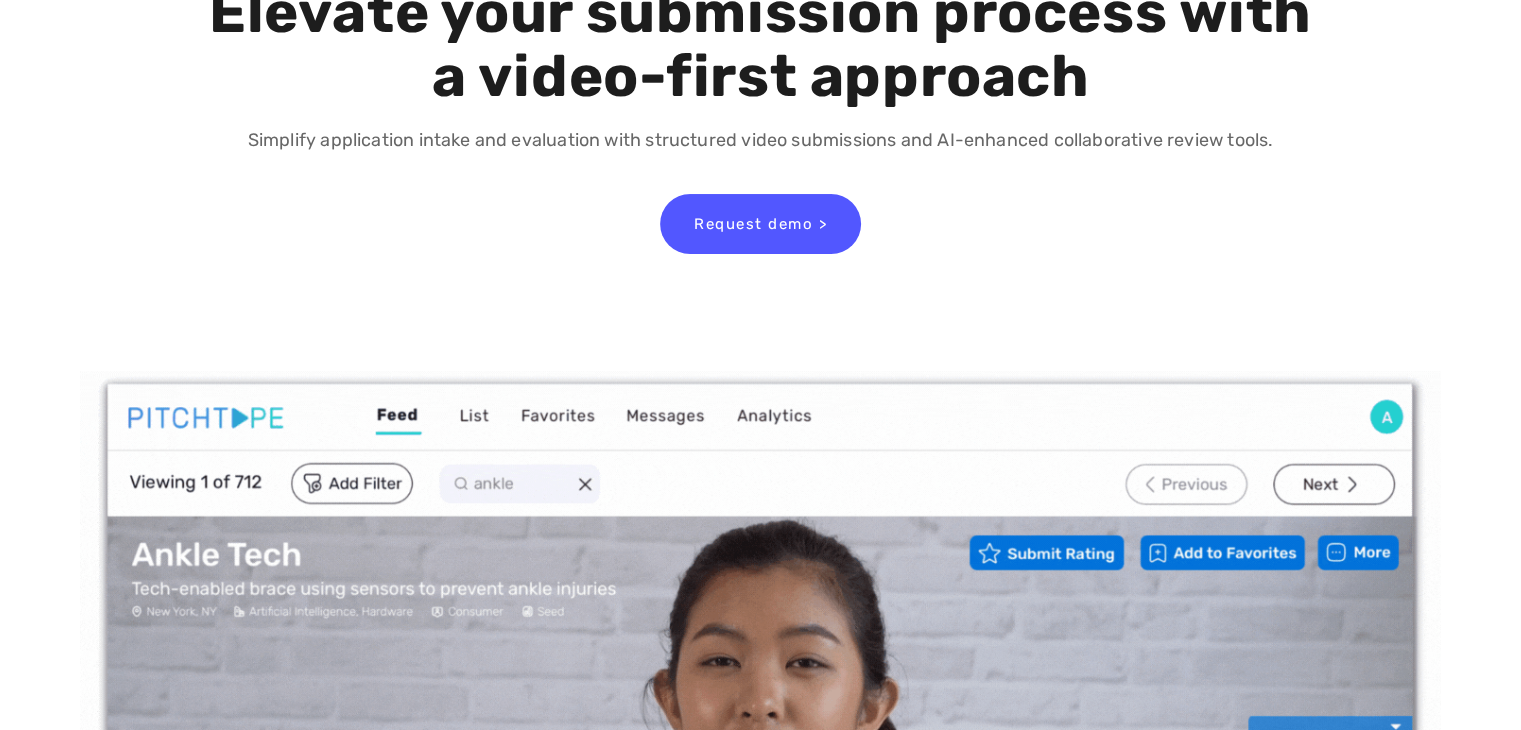 scroll, scrollTop: 100, scrollLeft: 0, axis: vertical 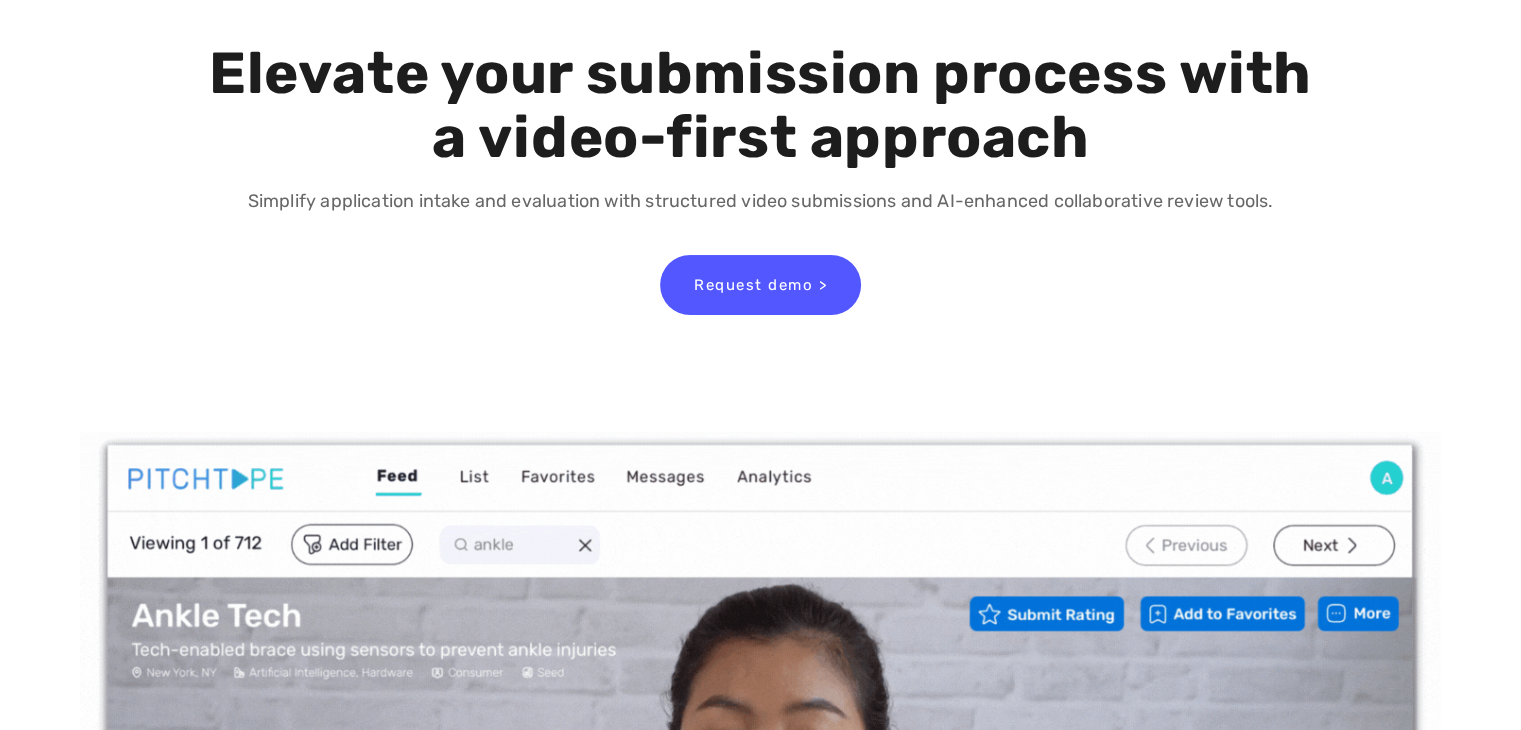 click on "Simplify application intake and evaluation with structured video submissions and AI-enhanced collaborative review tools." at bounding box center (760, 201) 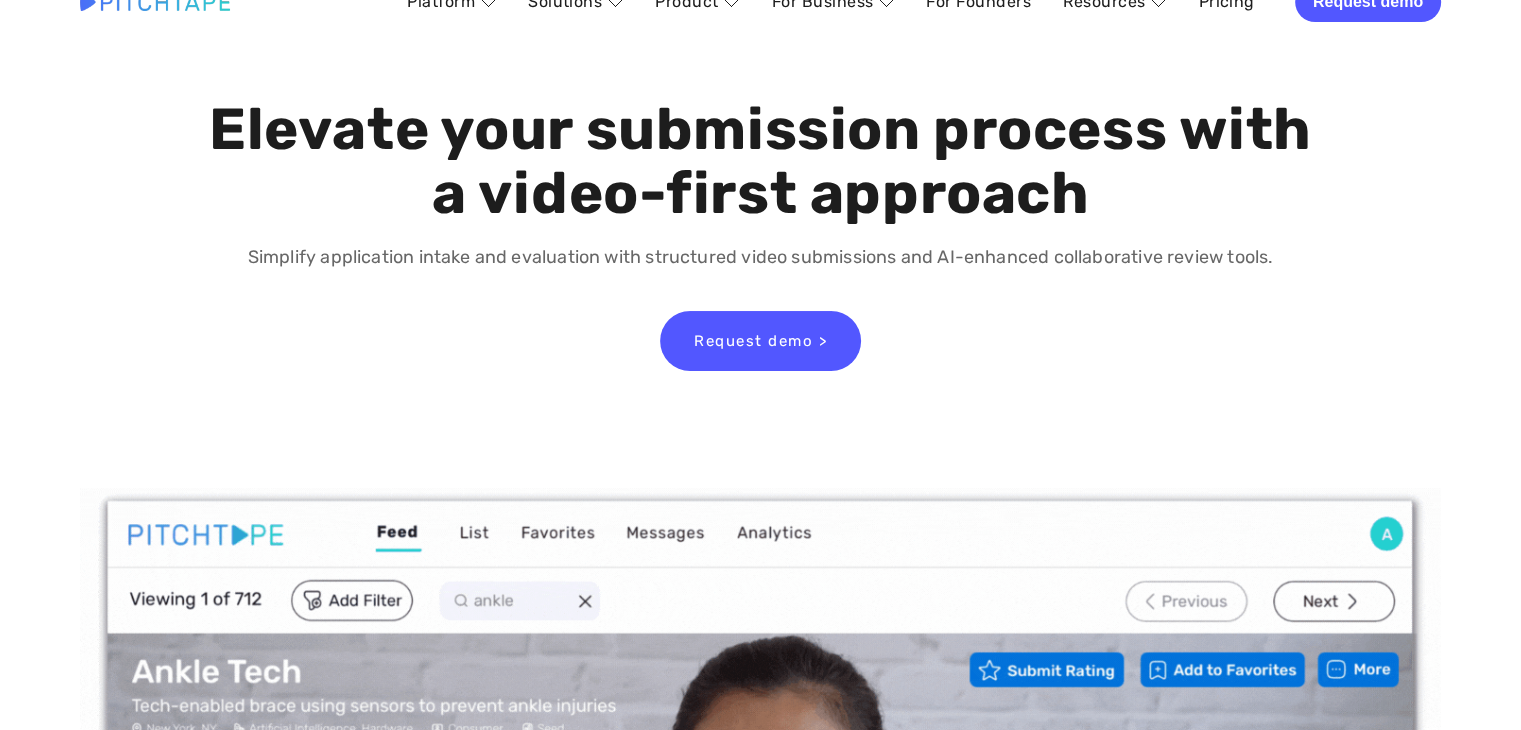 scroll, scrollTop: 0, scrollLeft: 0, axis: both 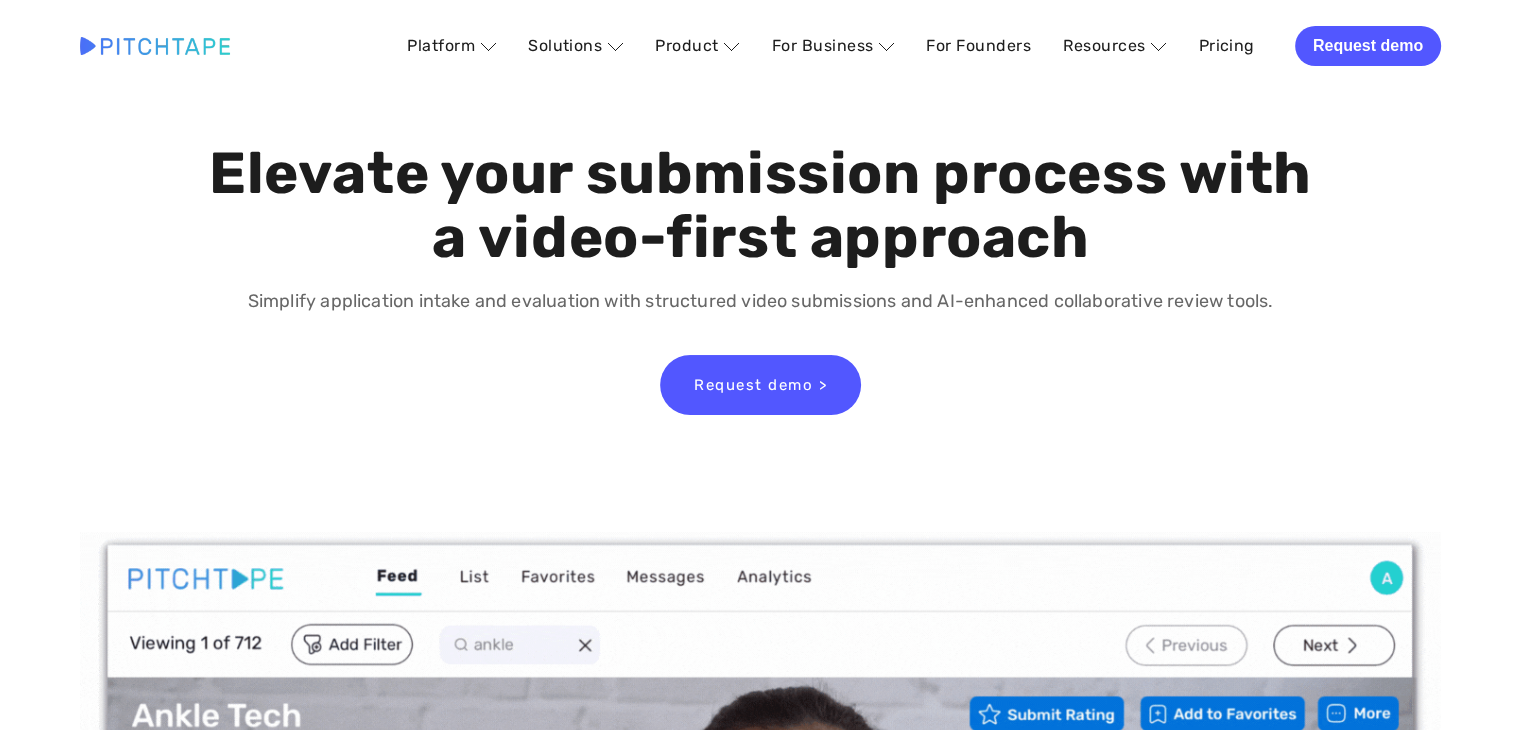 click on "Elevate your submission process with a video-first approach" at bounding box center [760, 206] 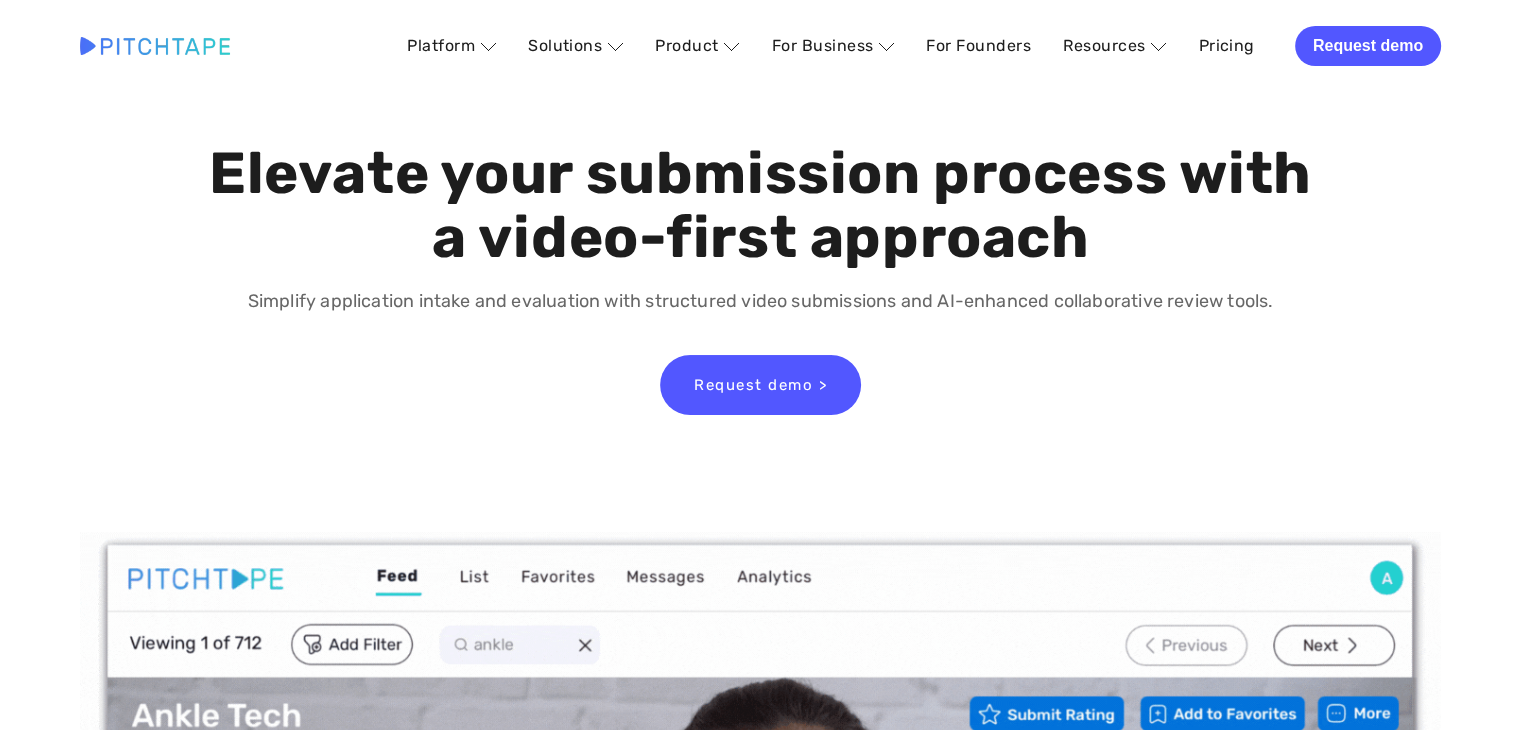click on "Elevate your submission process with a video-first approach" at bounding box center (760, 206) 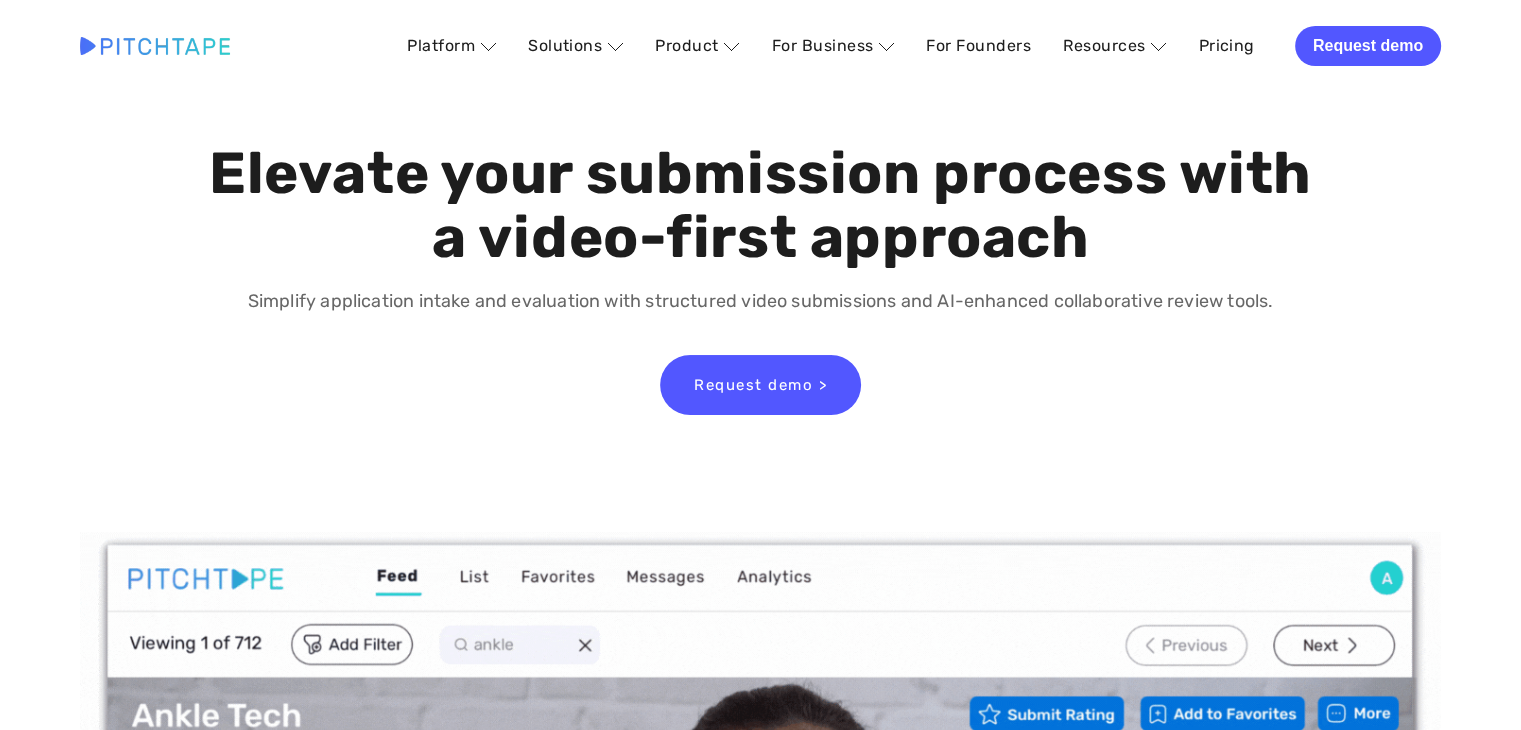 click on "Elevate your submission process with a video-first approach" at bounding box center [760, 206] 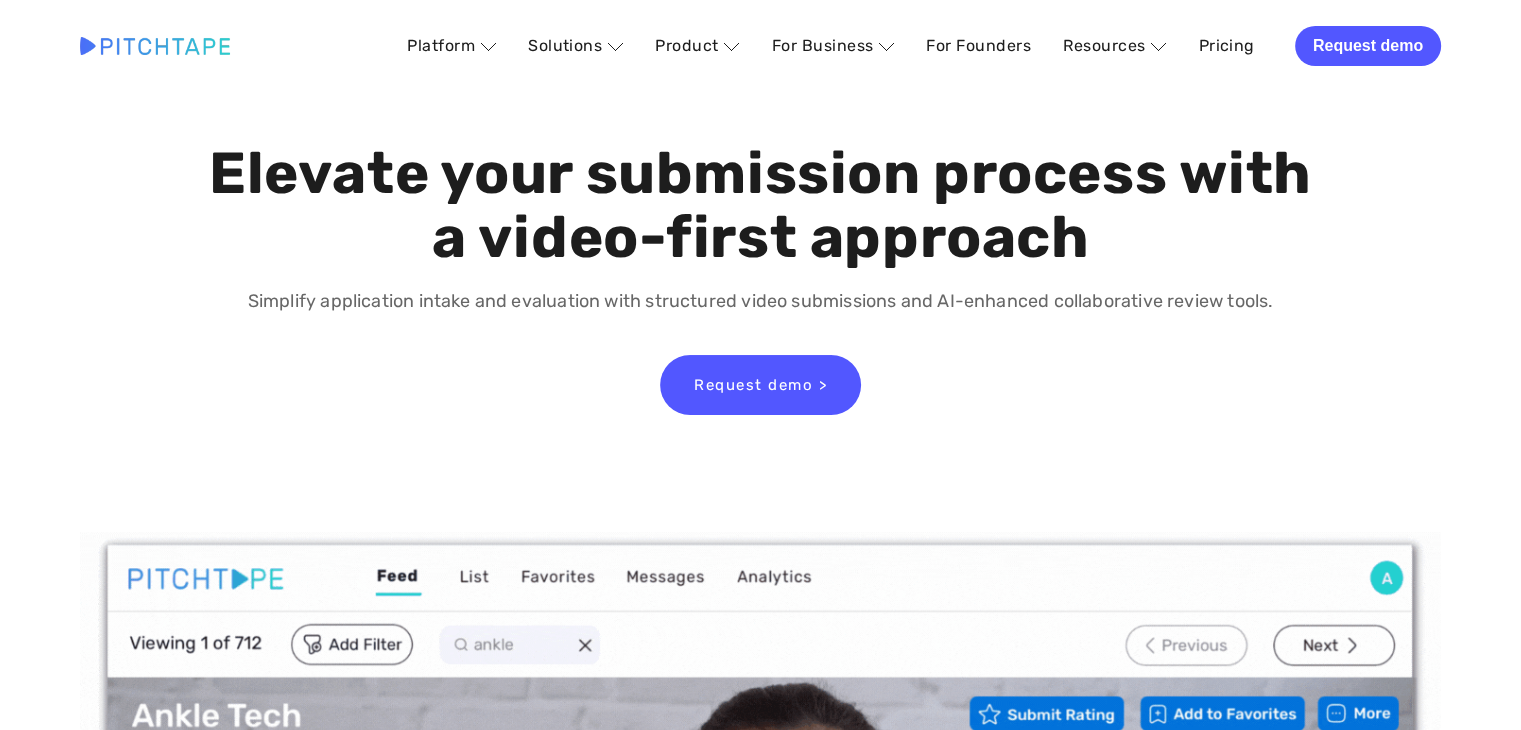 click on "Elevate your submission process with a video-first approach" at bounding box center (760, 206) 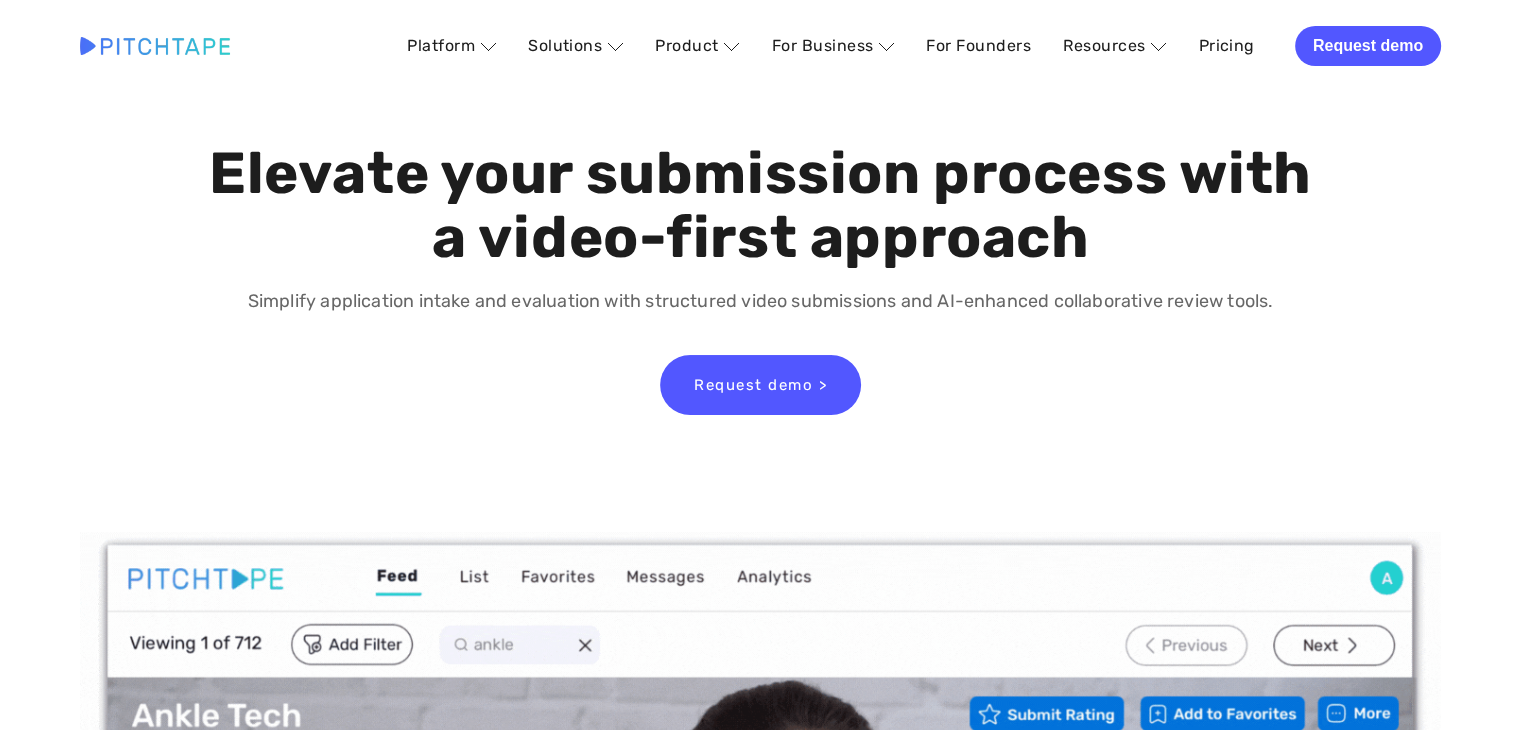 click on "Elevate your submission process with a video-first approach" at bounding box center (760, 206) 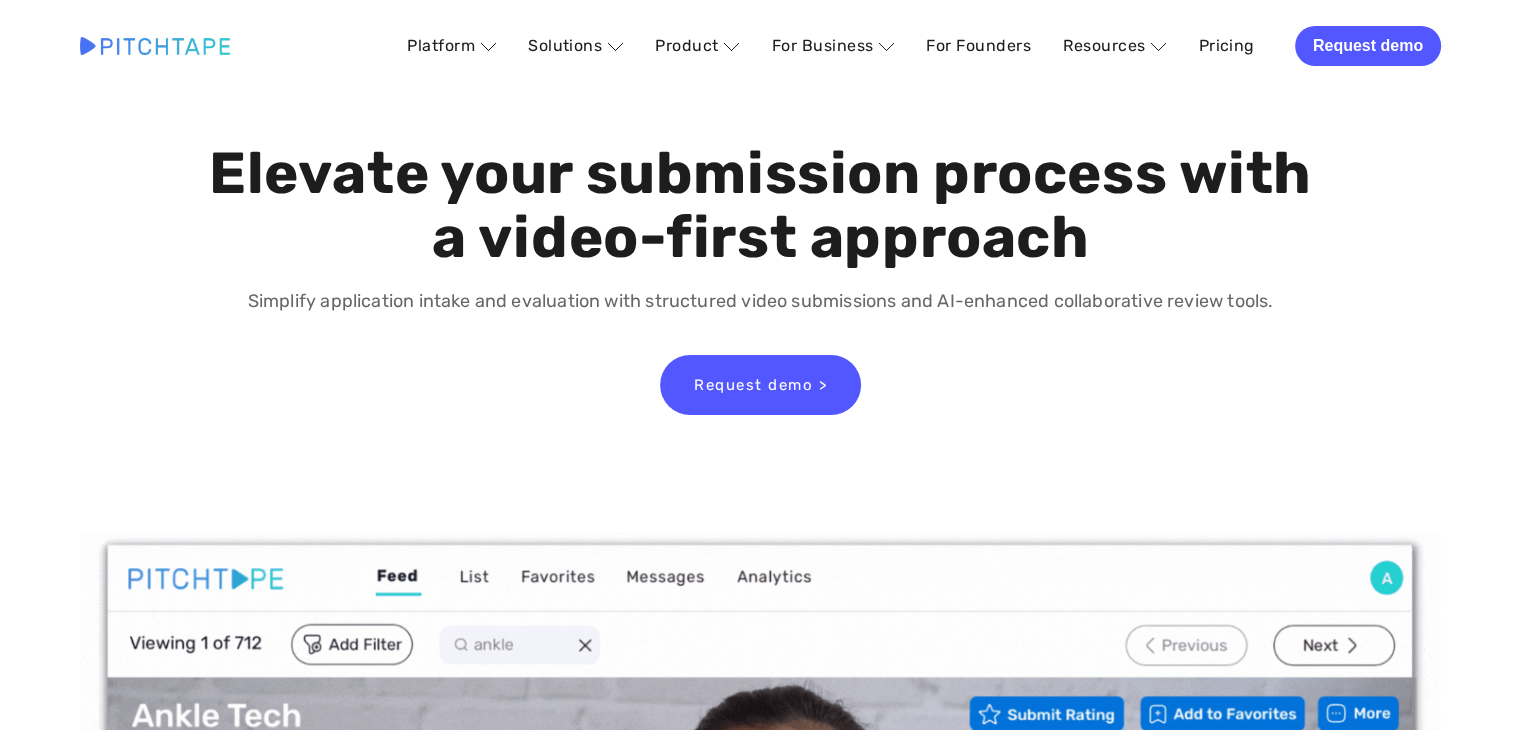 click on "Elevate your submission process with a video-first approach" at bounding box center [760, 206] 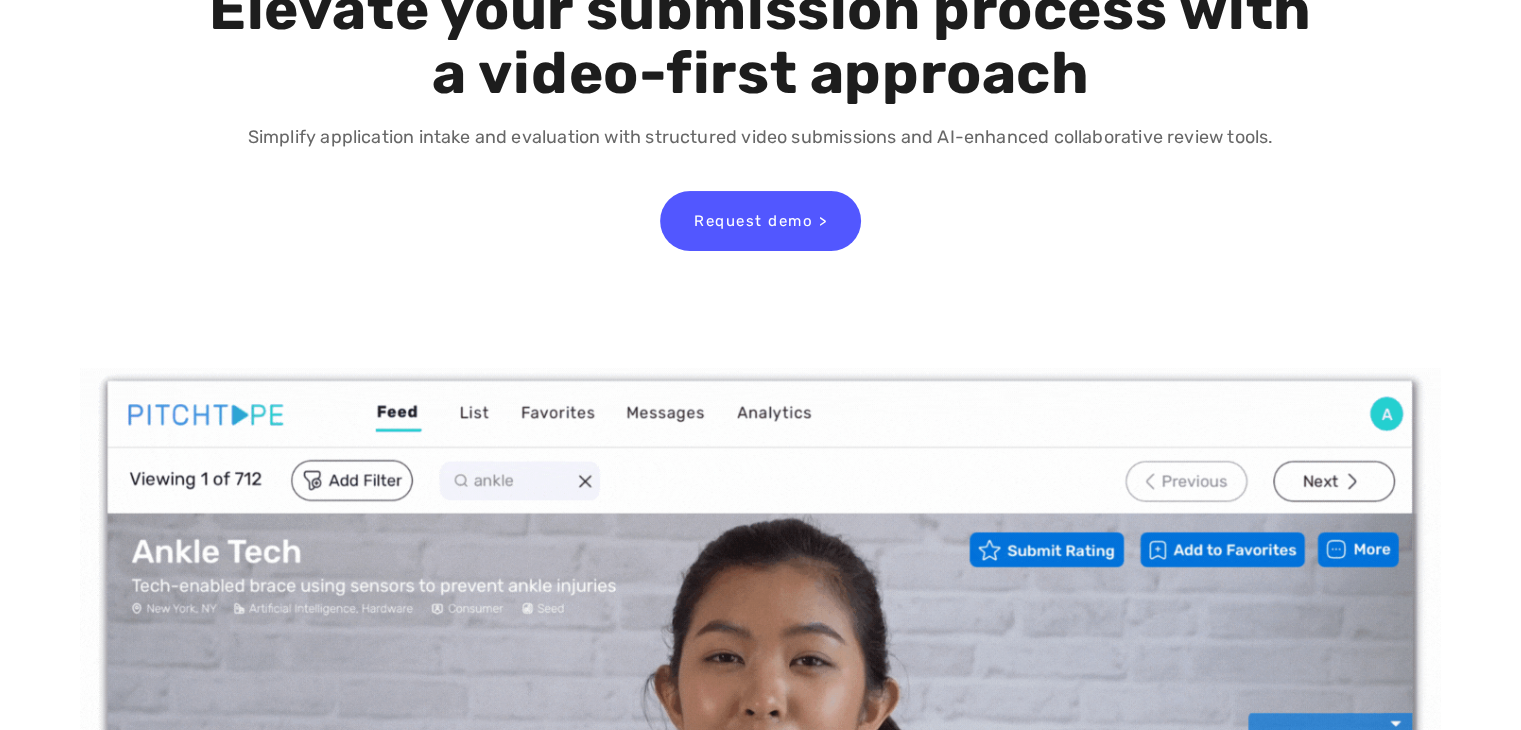 scroll, scrollTop: 200, scrollLeft: 0, axis: vertical 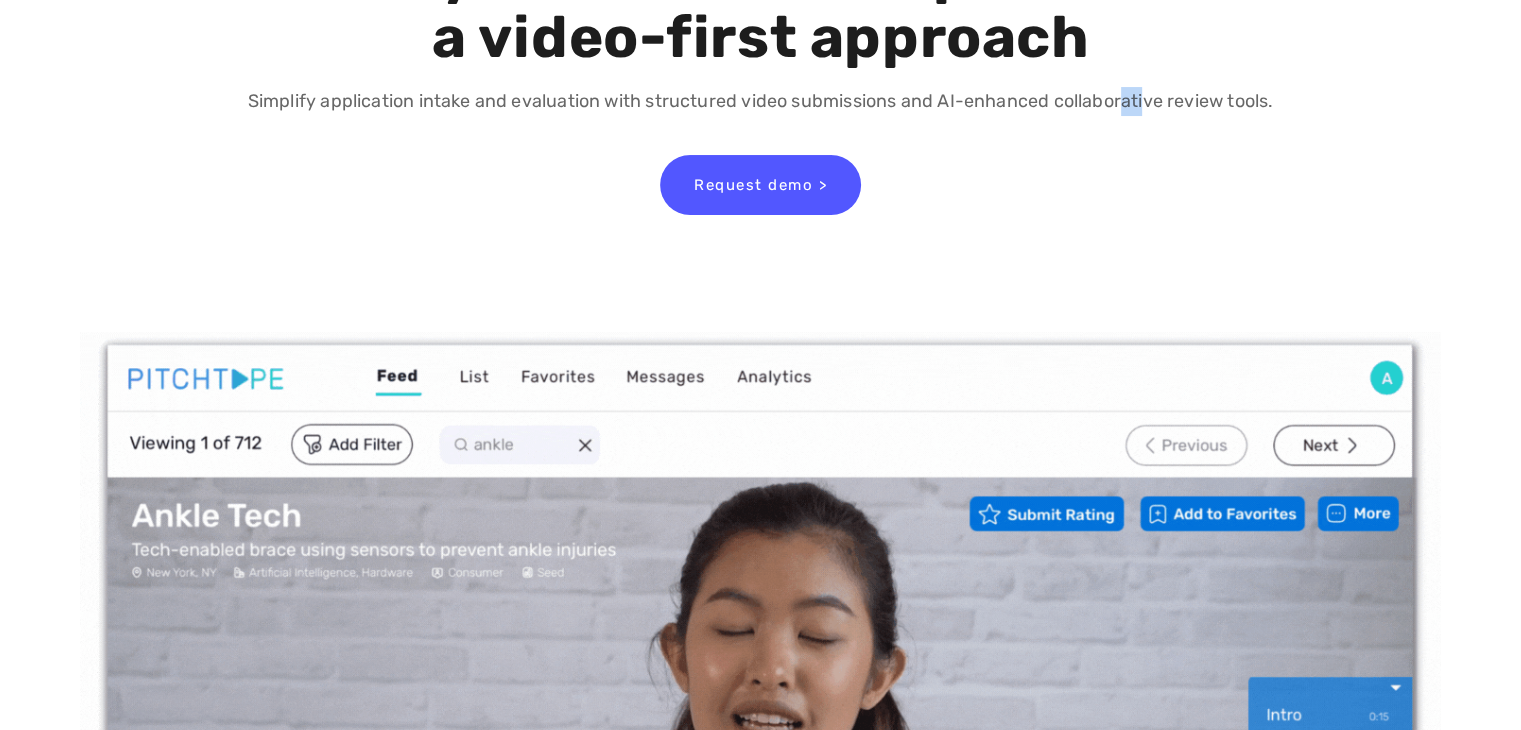 click on "Simplify application intake and evaluation with structured video submissions and AI-enhanced collaborative review tools." at bounding box center (760, 101) 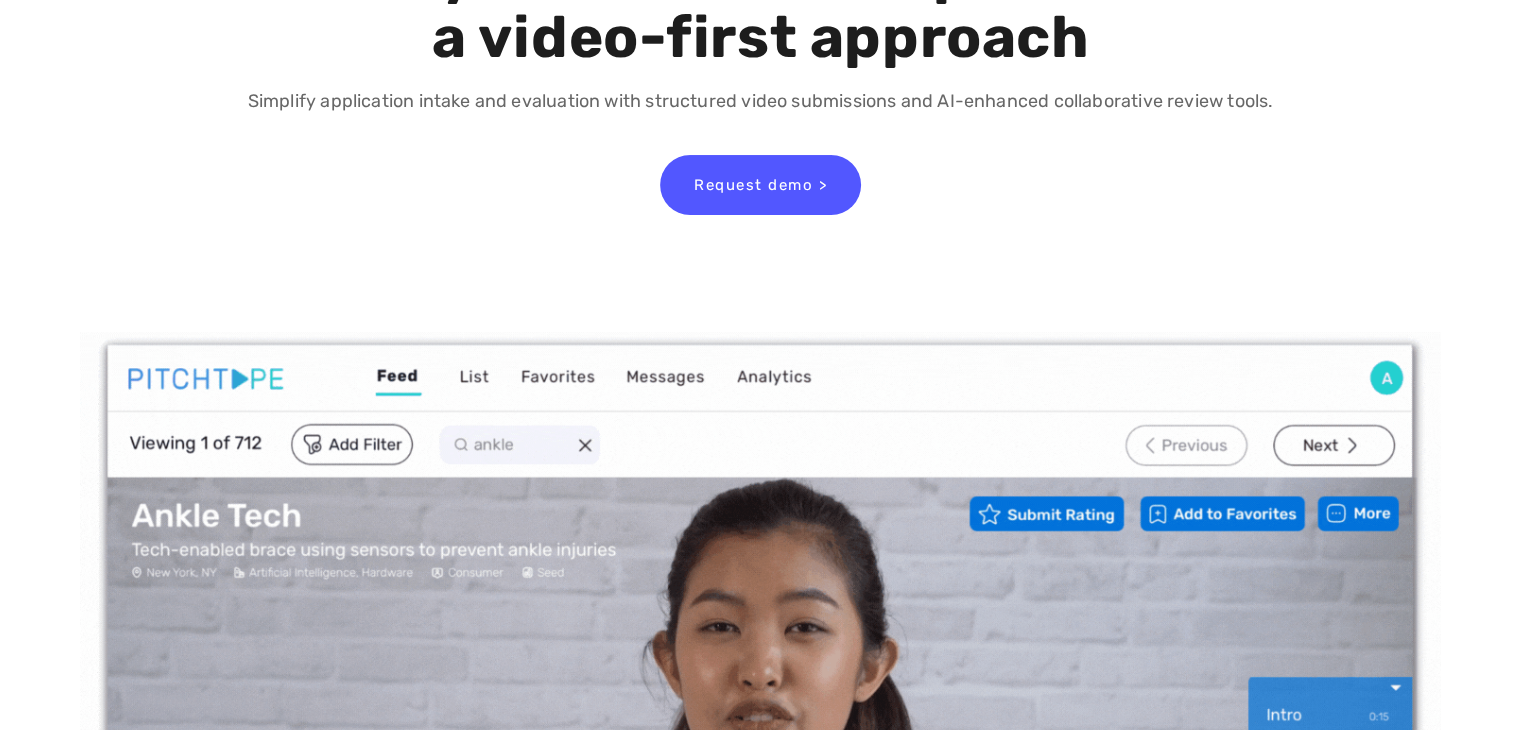 click on "Simplify application intake and evaluation with structured video submissions and AI-enhanced collaborative review tools." at bounding box center (760, 101) 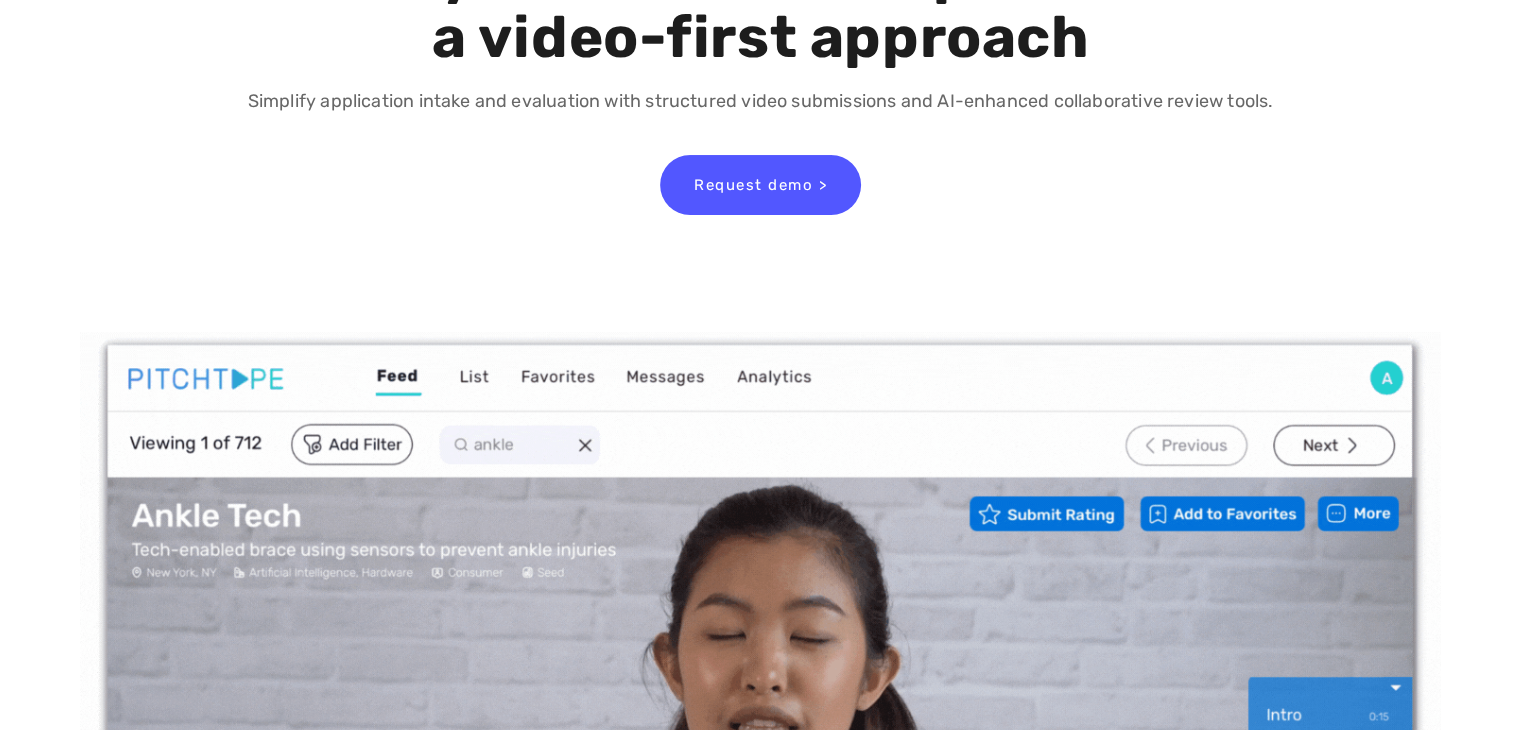 click on "Simplify application intake and evaluation with structured video submissions and AI-enhanced collaborative review tools." at bounding box center (760, 101) 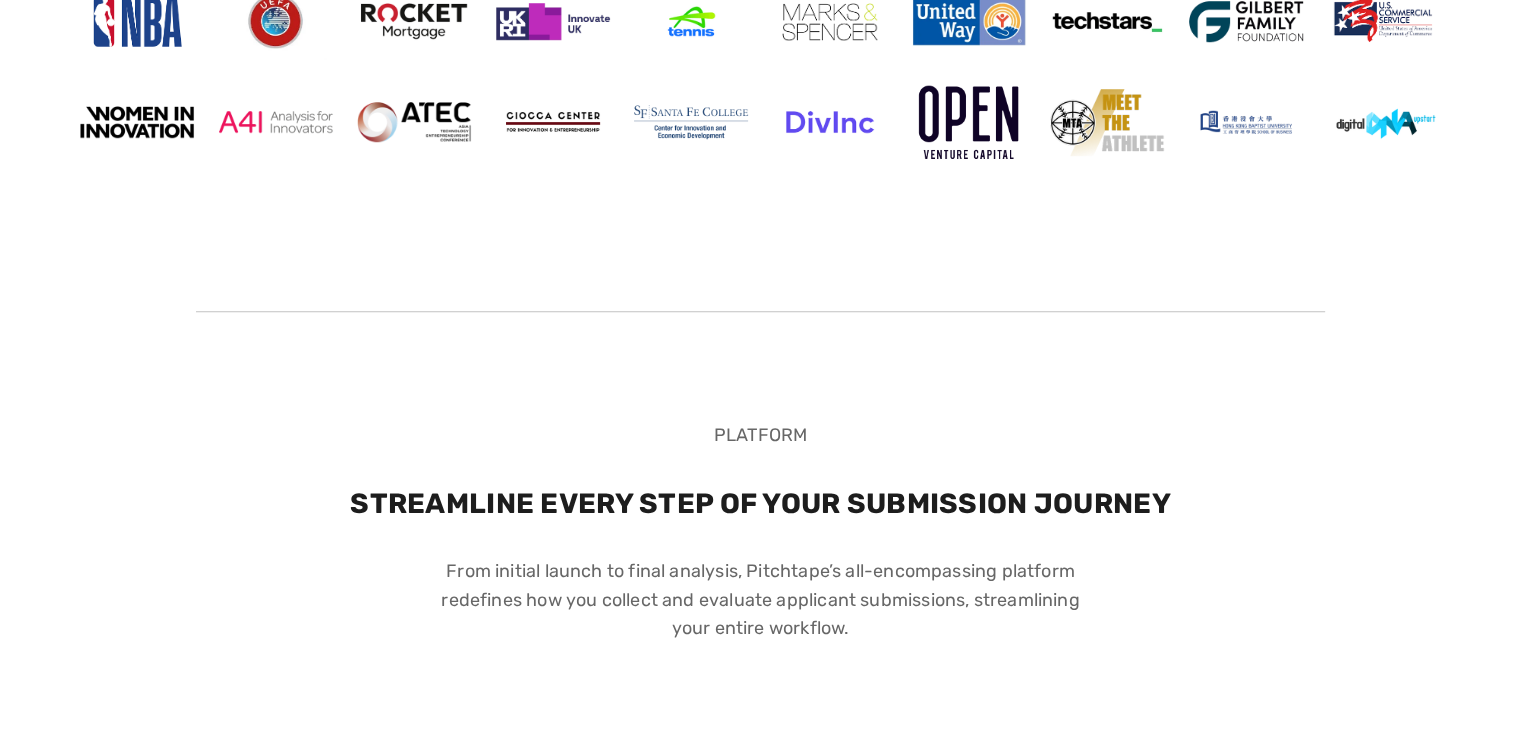 scroll, scrollTop: 1600, scrollLeft: 0, axis: vertical 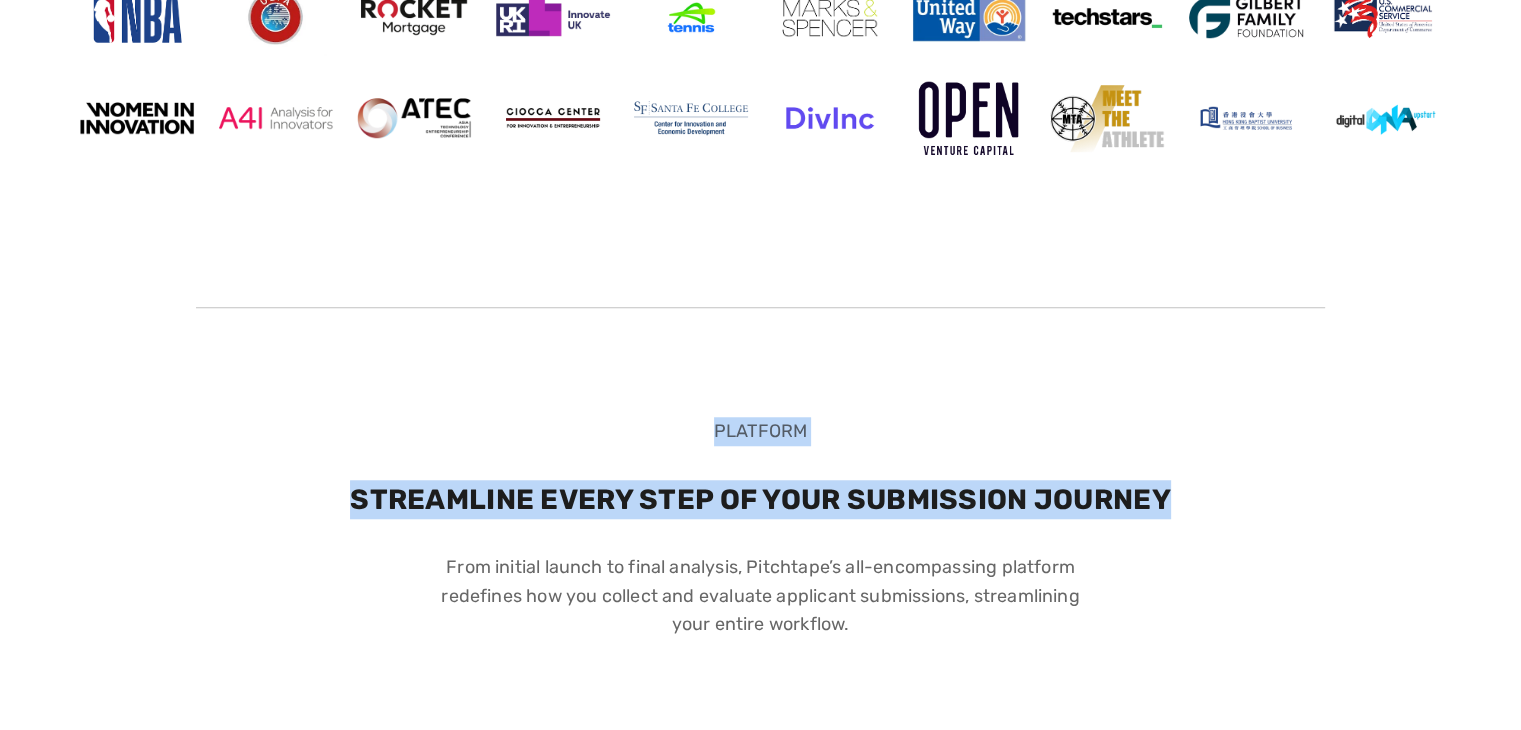 drag, startPoint x: 710, startPoint y: 419, endPoint x: 1179, endPoint y: 500, distance: 475.94327 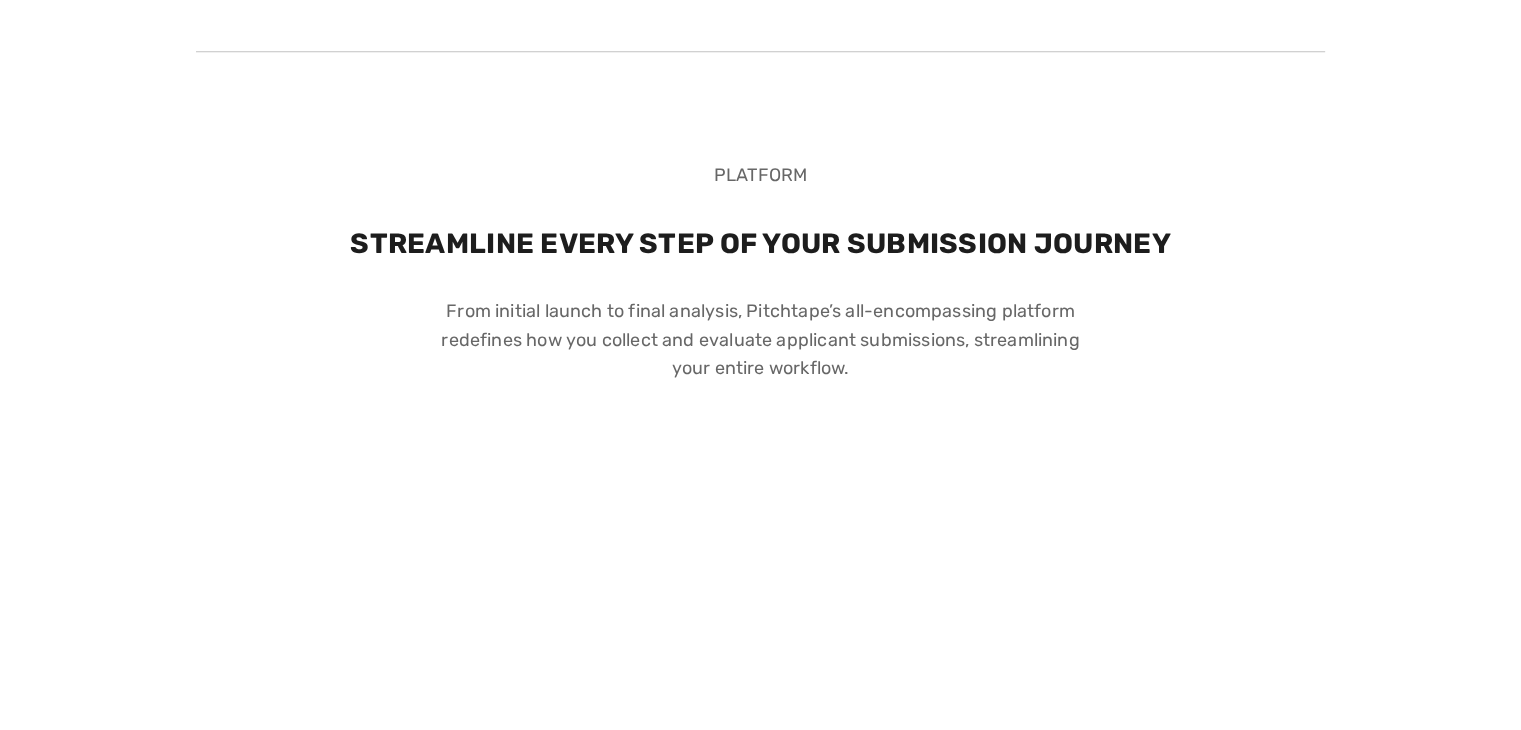 scroll, scrollTop: 1900, scrollLeft: 0, axis: vertical 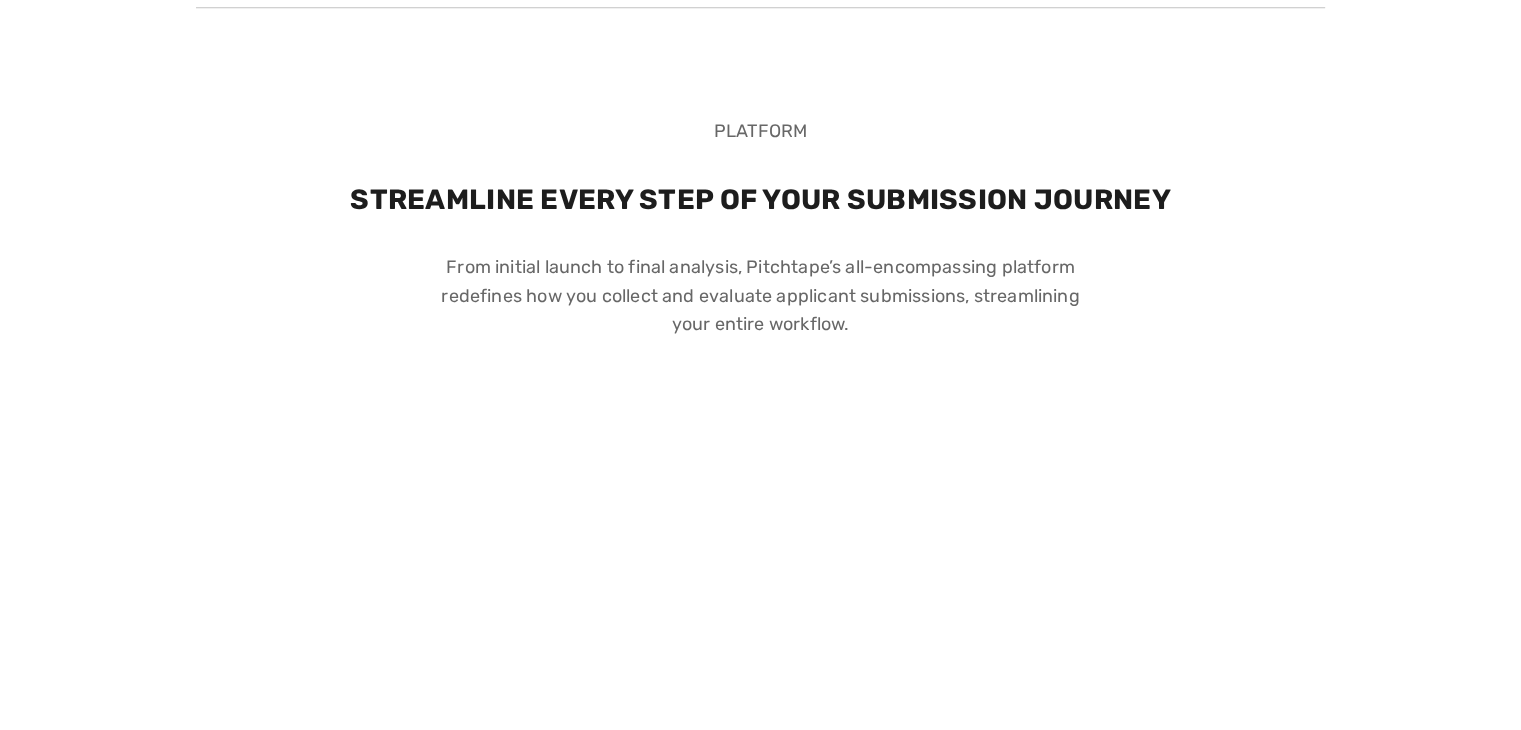 click on "From initial launch to final analysis, Pitchtape’s all-encompassing platform redefines how you collect and evaluate applicant submissions, streamlining your entire workflow." at bounding box center [760, 296] 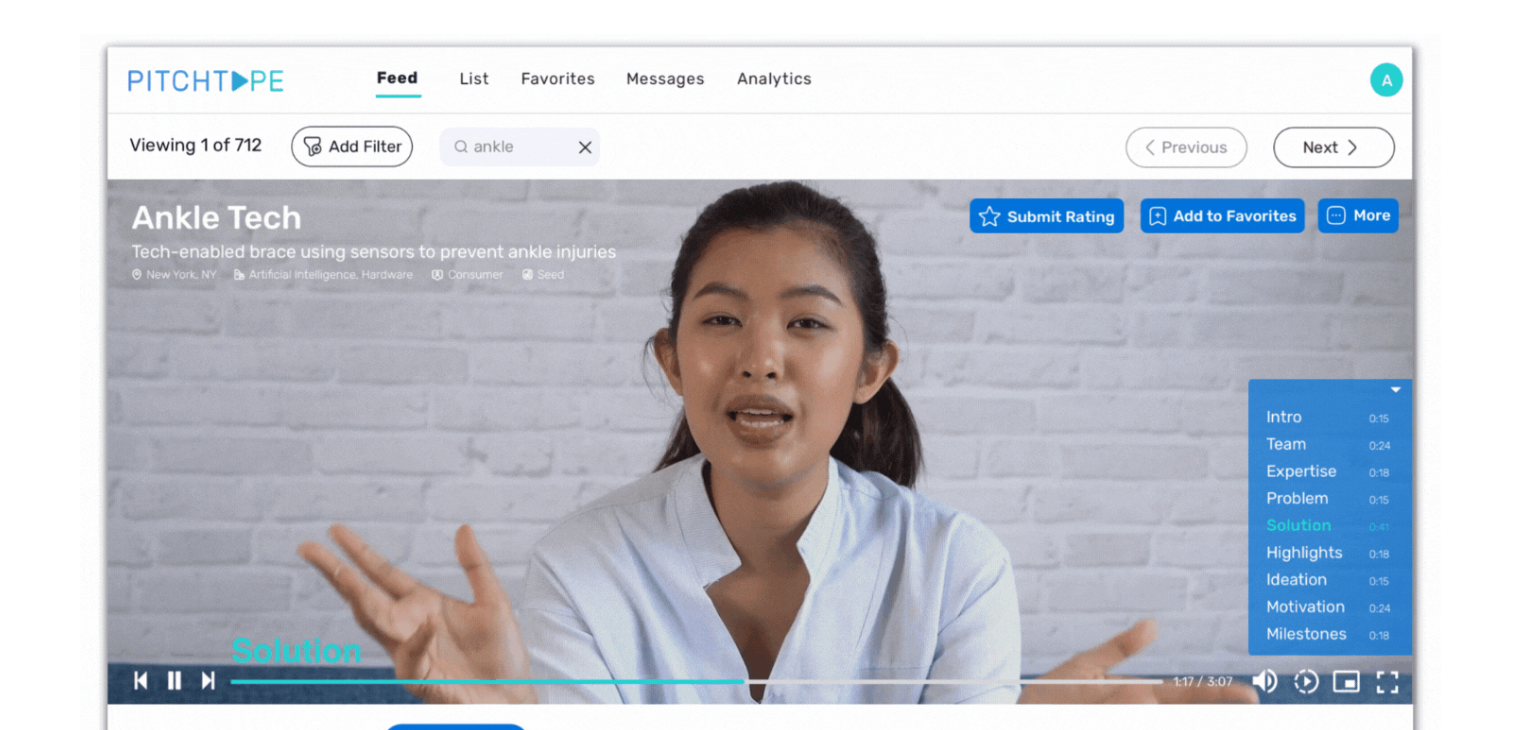scroll, scrollTop: 700, scrollLeft: 0, axis: vertical 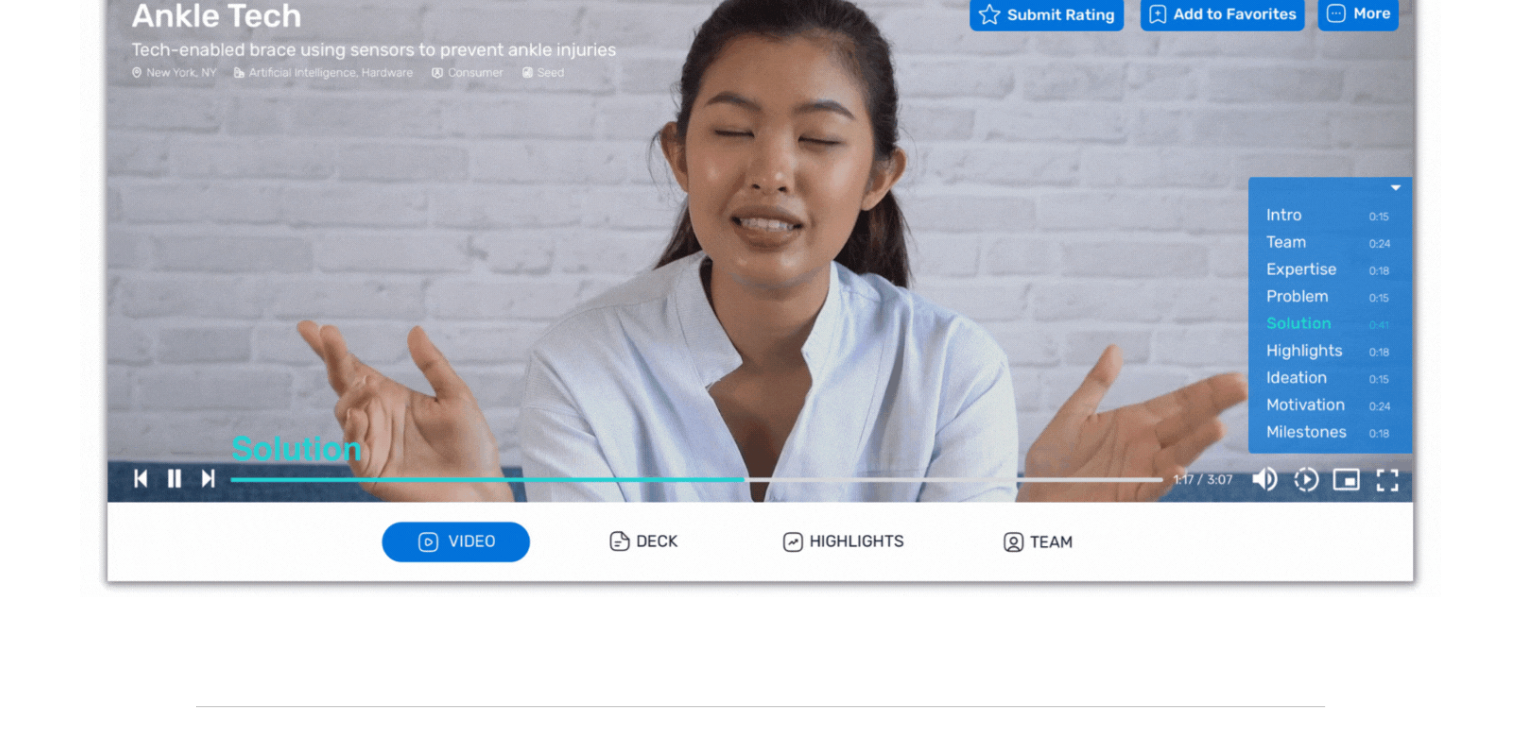 click at bounding box center (760, 215) 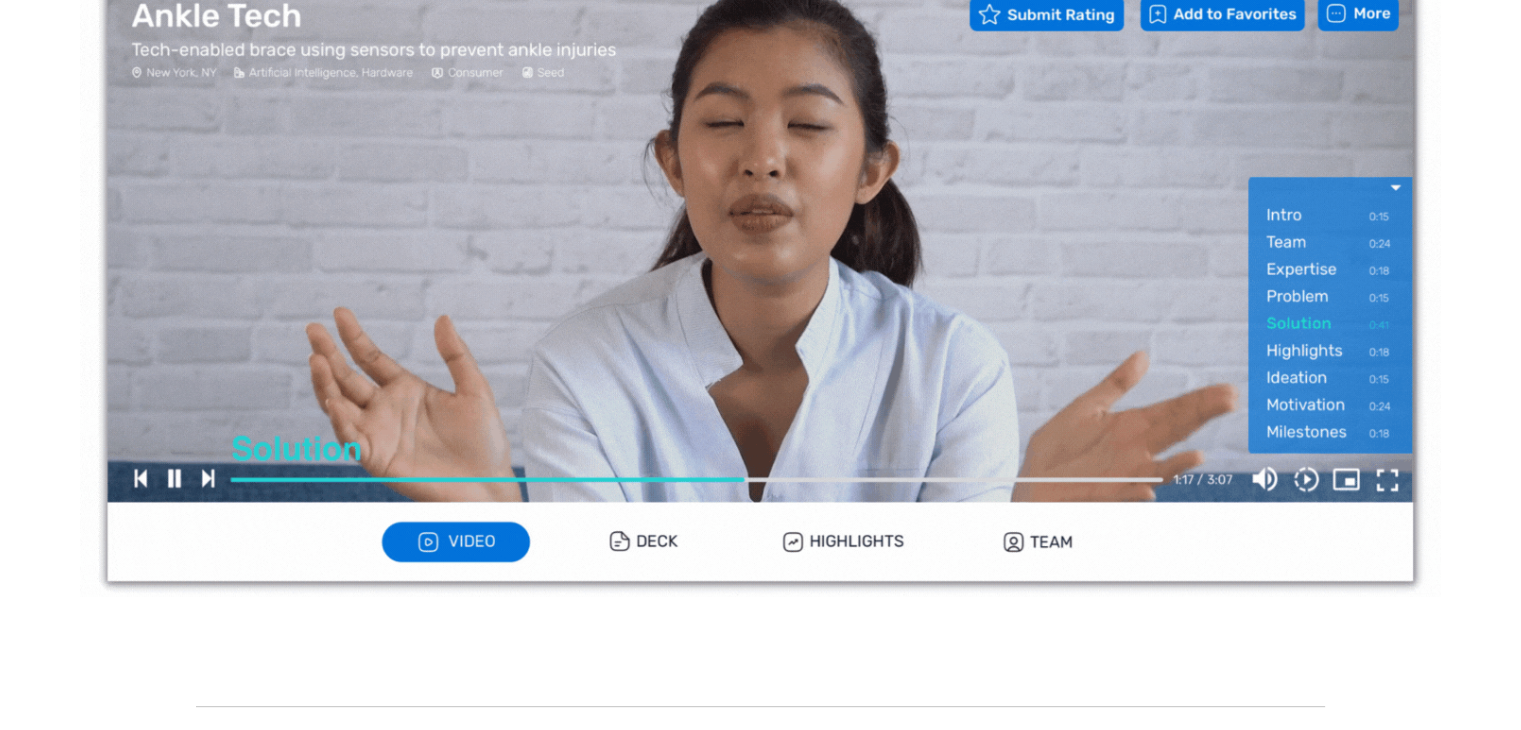 click at bounding box center [760, 215] 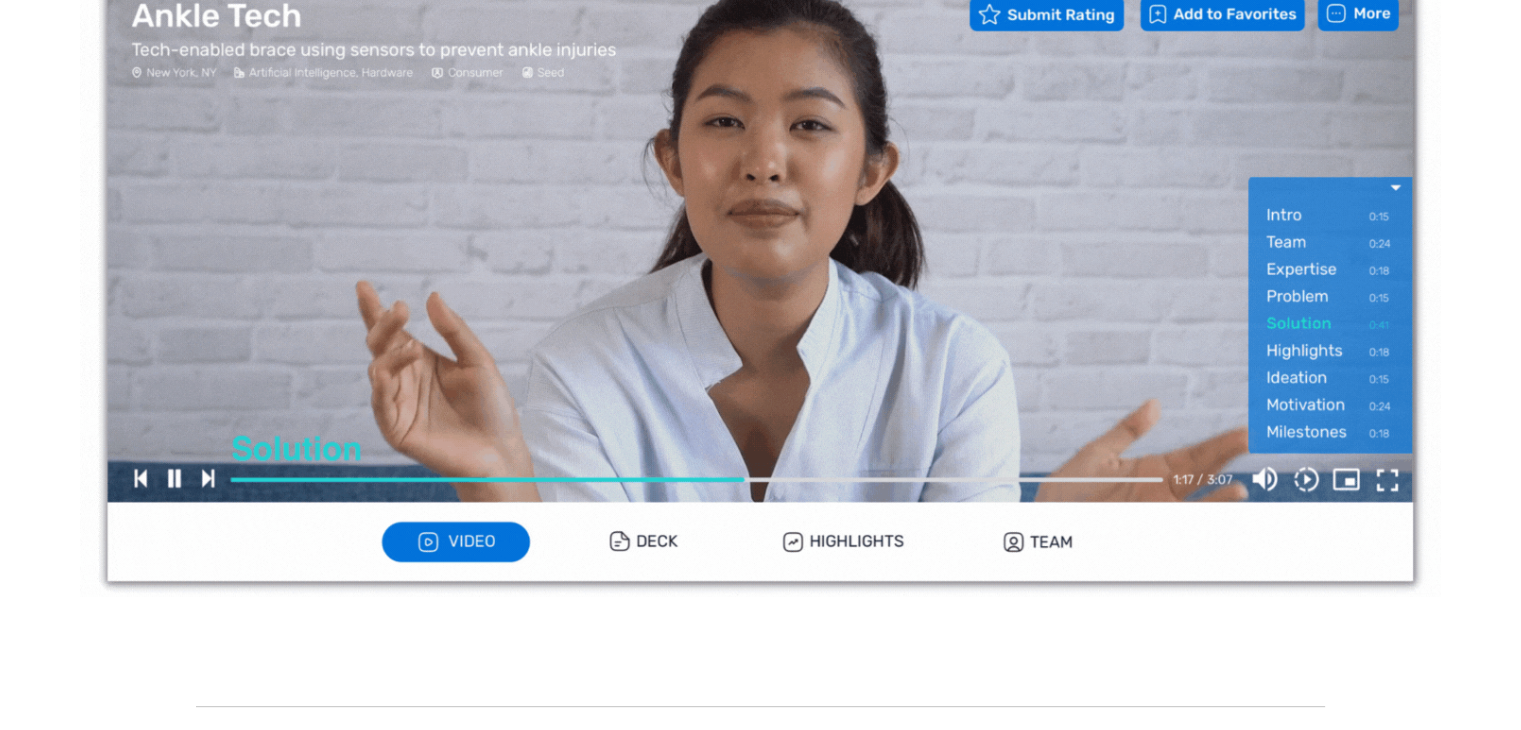 click at bounding box center [760, 215] 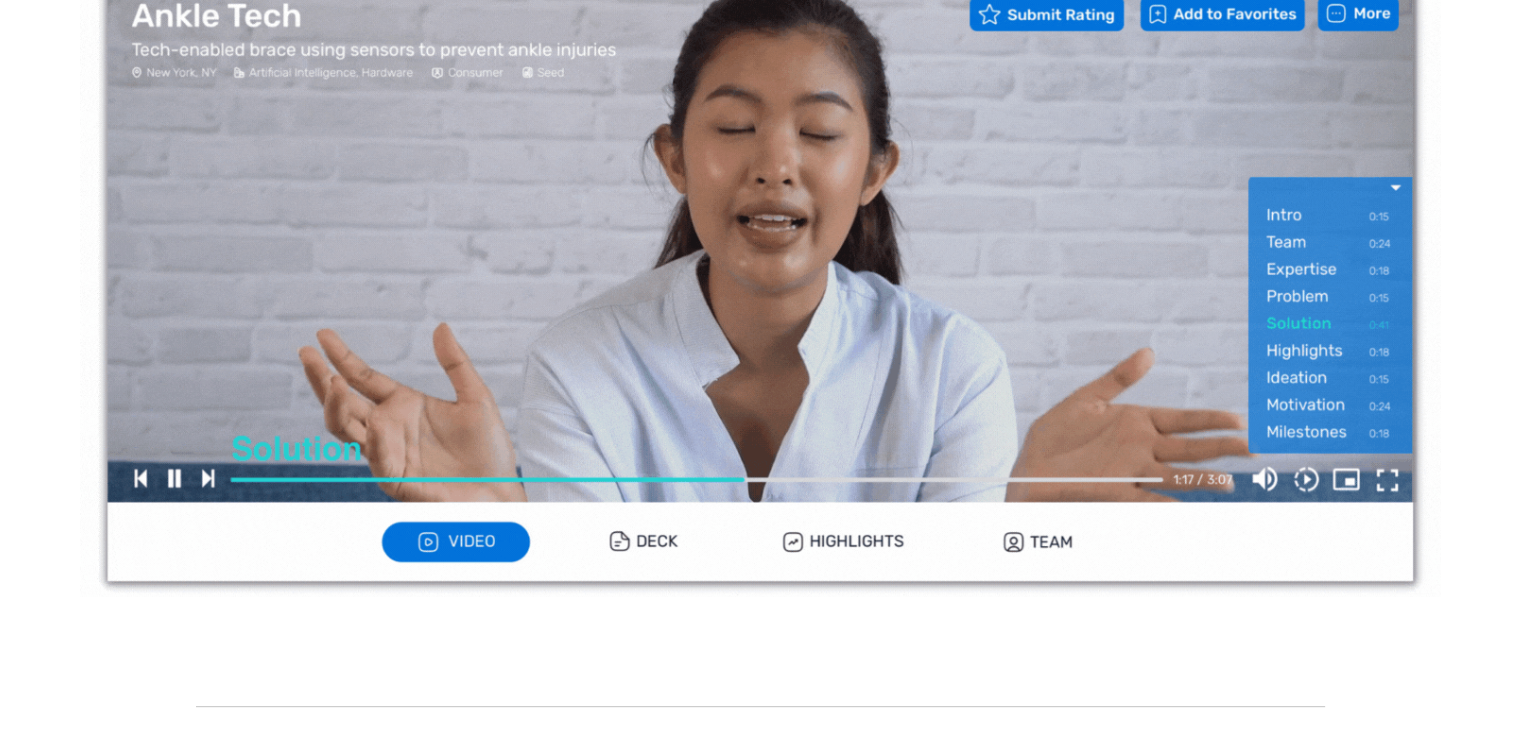 click at bounding box center (760, 215) 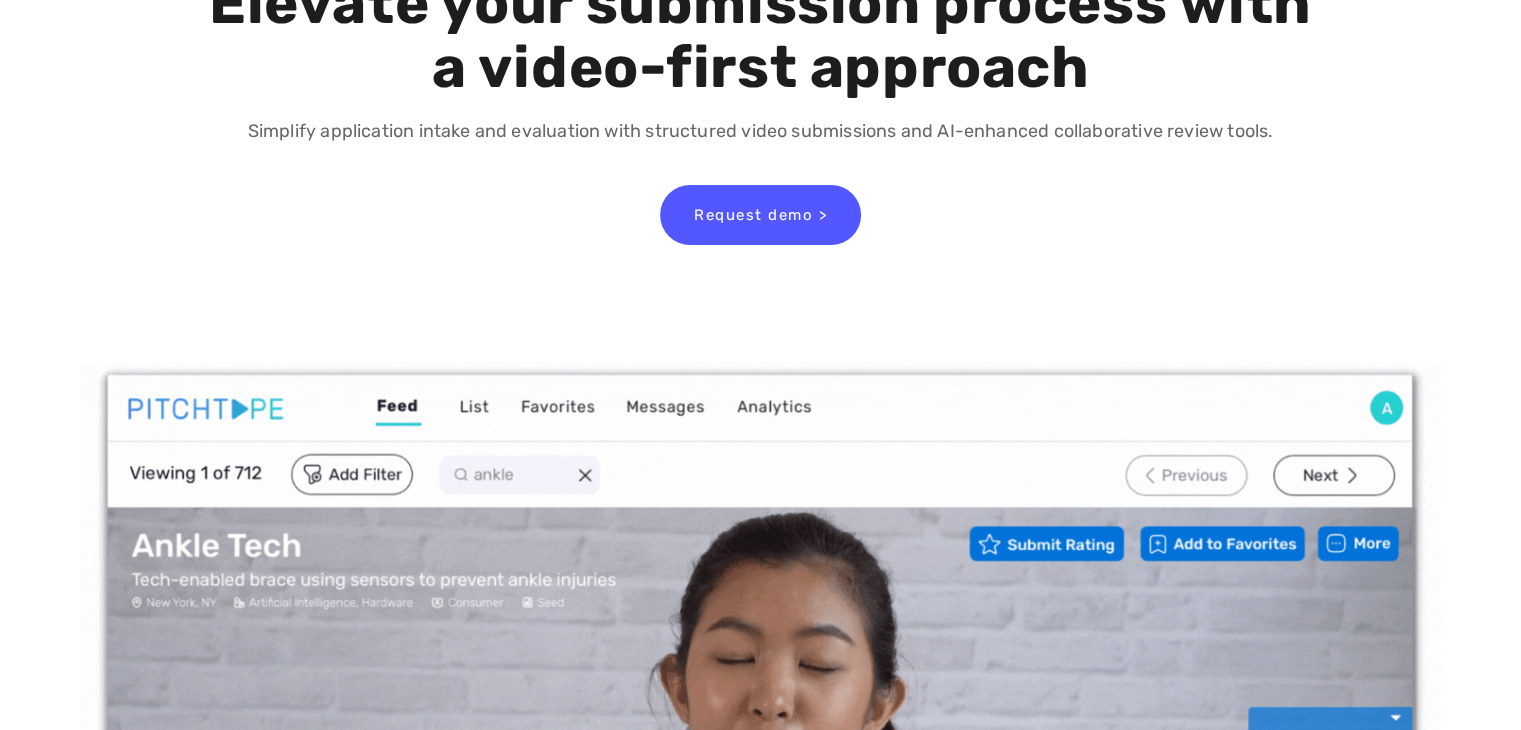 scroll, scrollTop: 0, scrollLeft: 0, axis: both 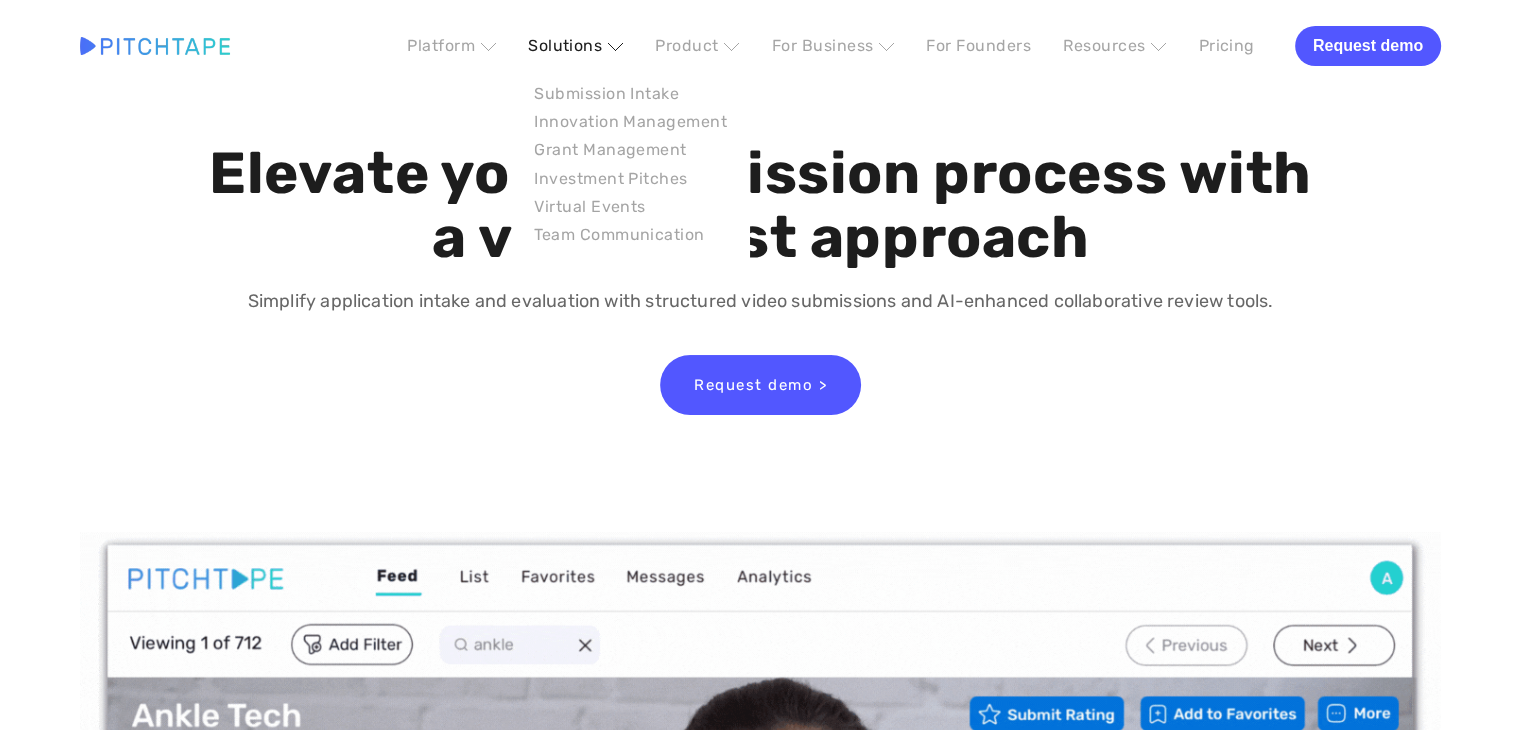 click on "Solutions ⌵" at bounding box center (575, 45) 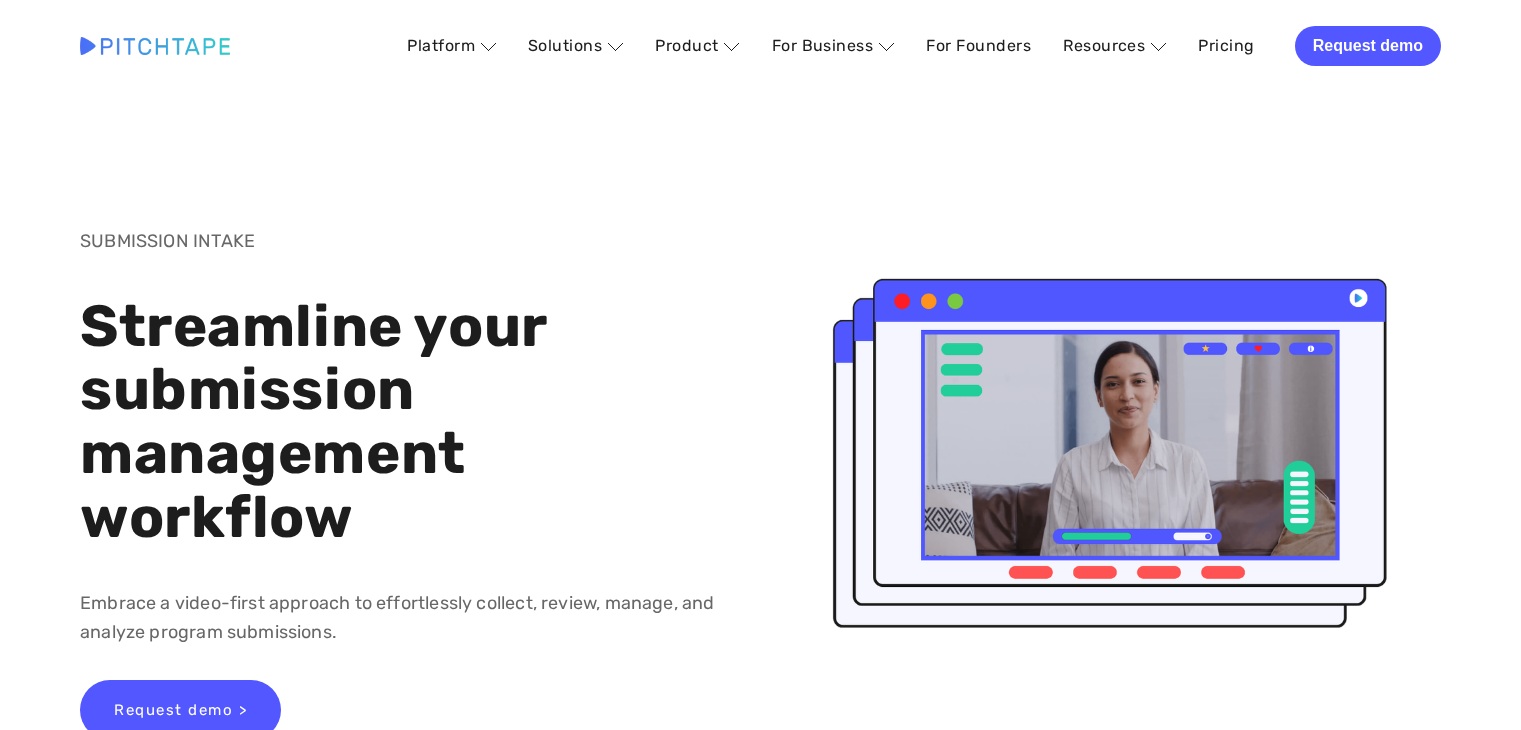 scroll, scrollTop: 0, scrollLeft: 0, axis: both 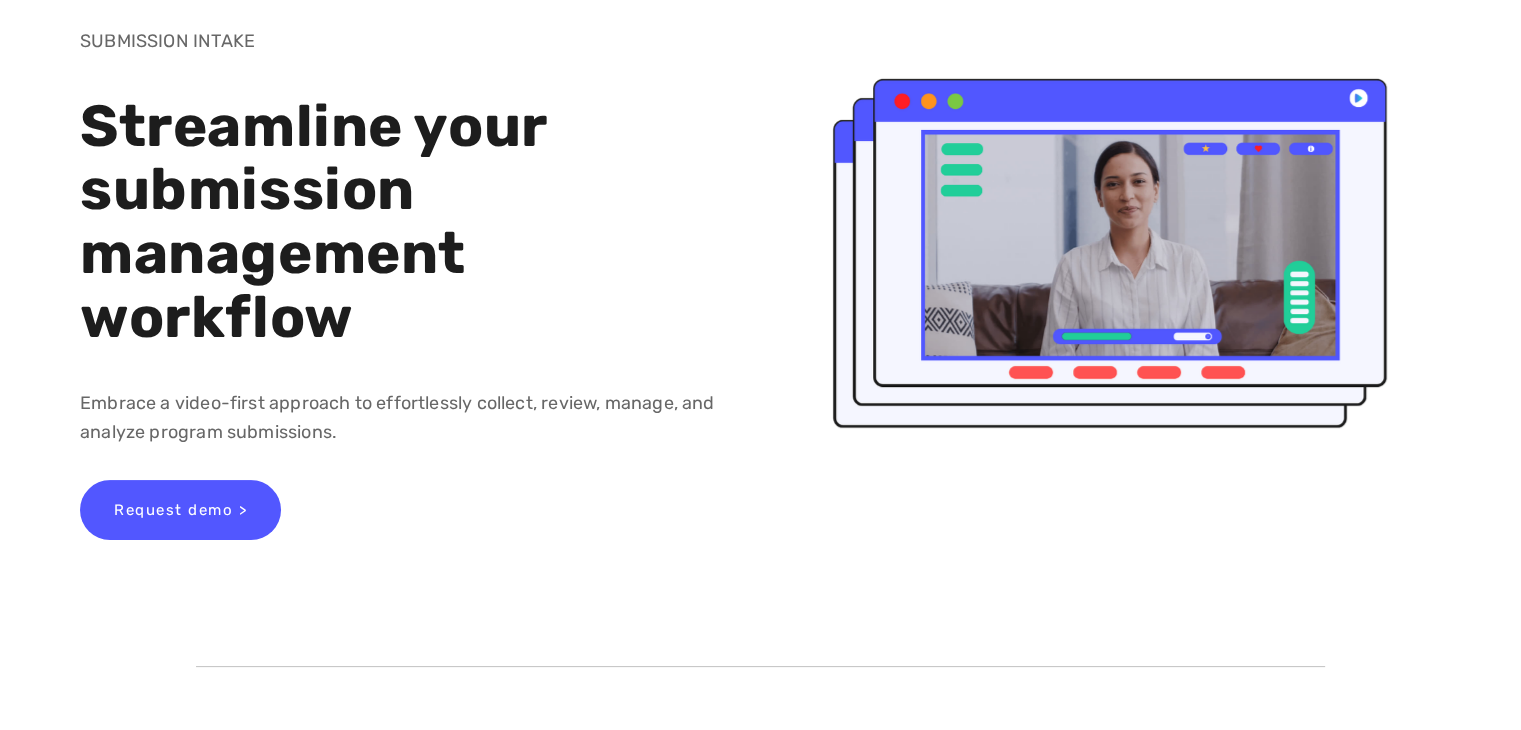 drag, startPoint x: 504, startPoint y: 399, endPoint x: 569, endPoint y: 400, distance: 65.00769 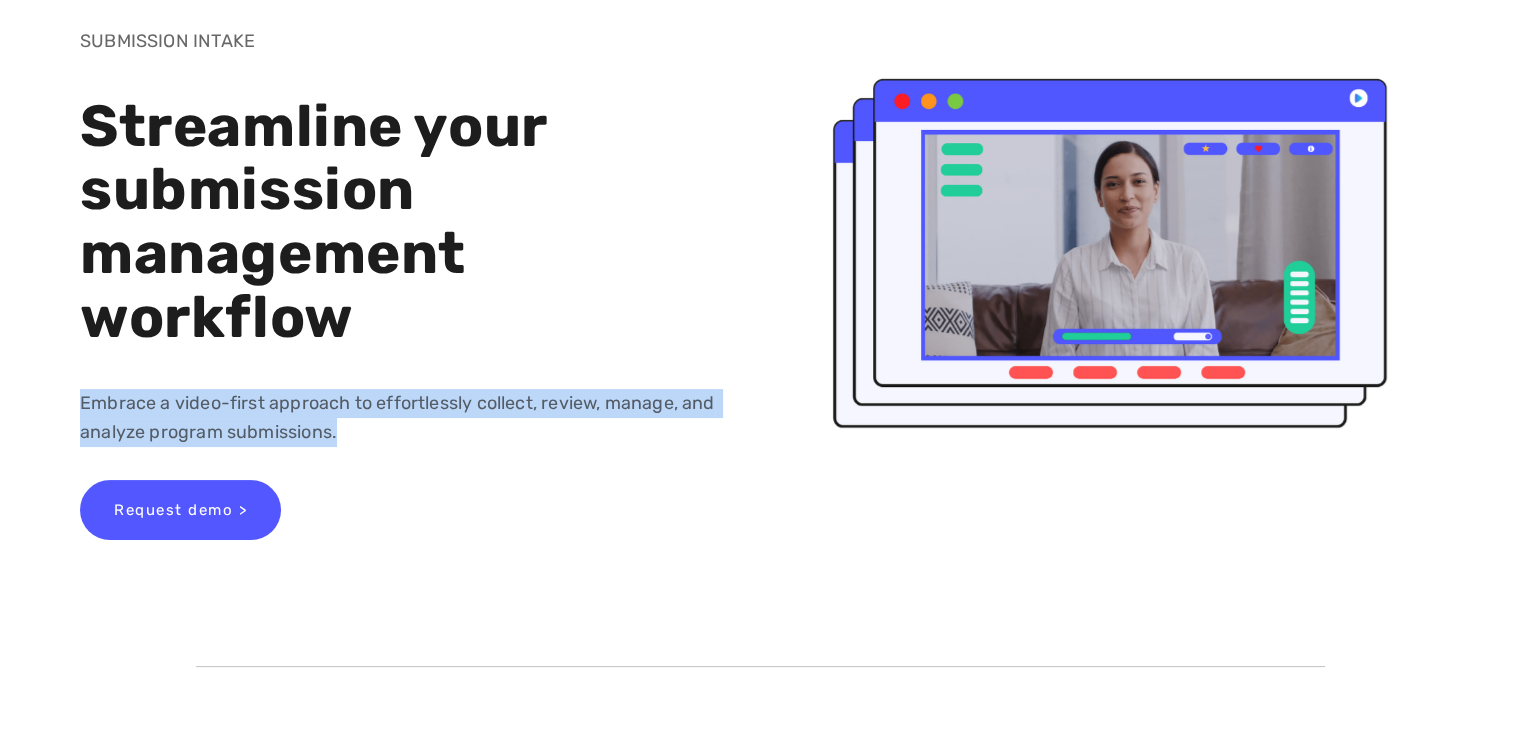 drag, startPoint x: 381, startPoint y: 448, endPoint x: 54, endPoint y: 384, distance: 333.20413 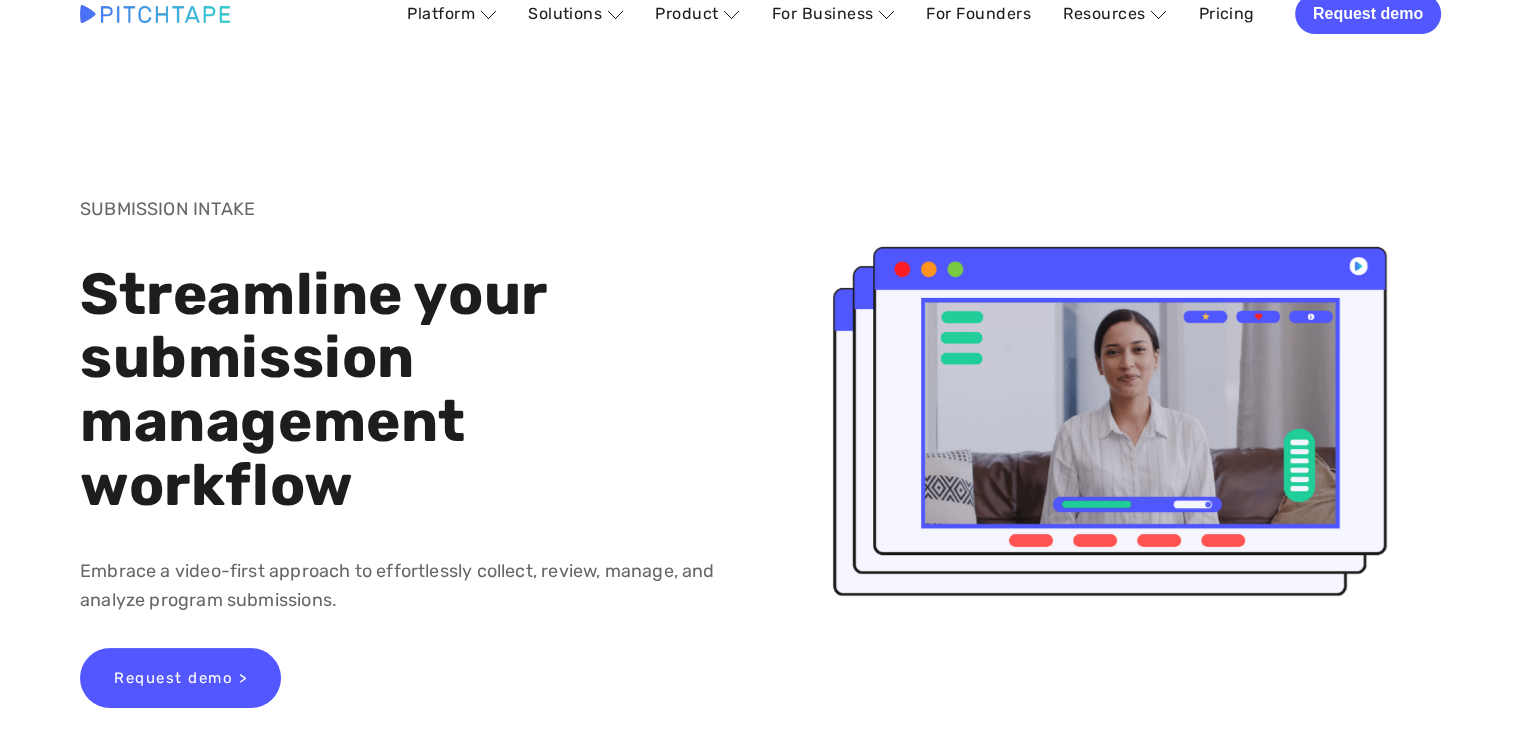 scroll, scrollTop: 0, scrollLeft: 0, axis: both 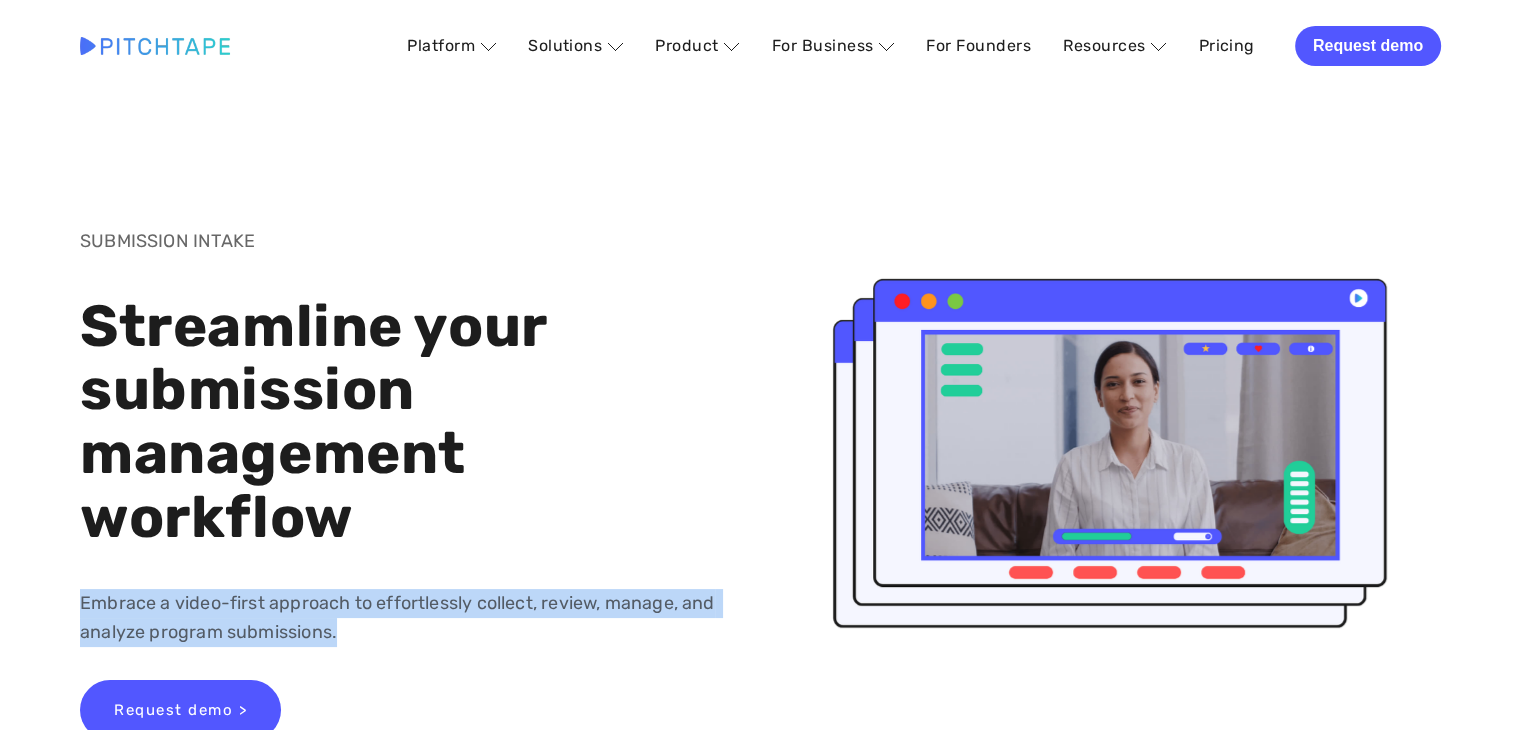 drag, startPoint x: 371, startPoint y: 640, endPoint x: 80, endPoint y: 594, distance: 294.6133 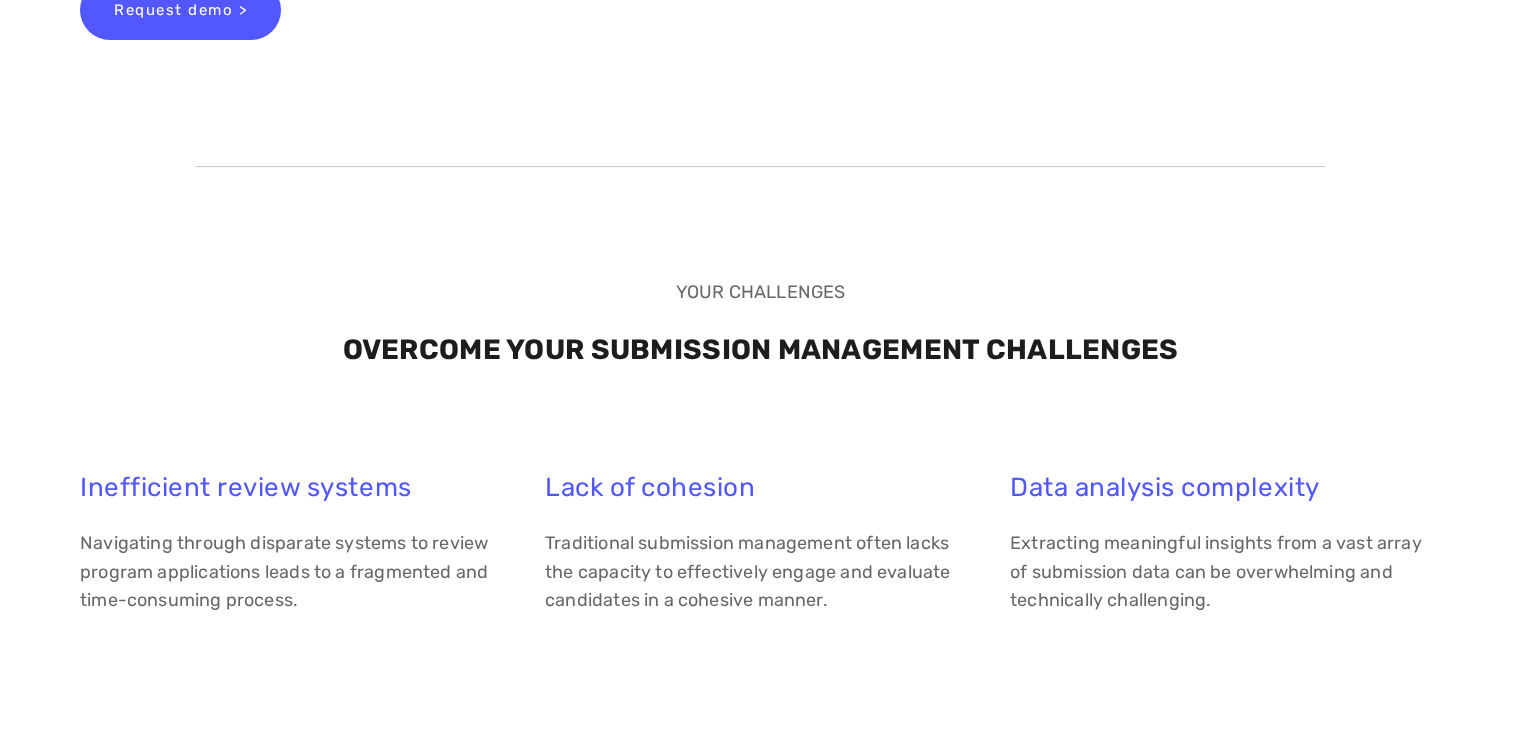 click on "OVERCOME YOUR SUBMISSION MANAGEMENT CHALLENGES" at bounding box center [761, 349] 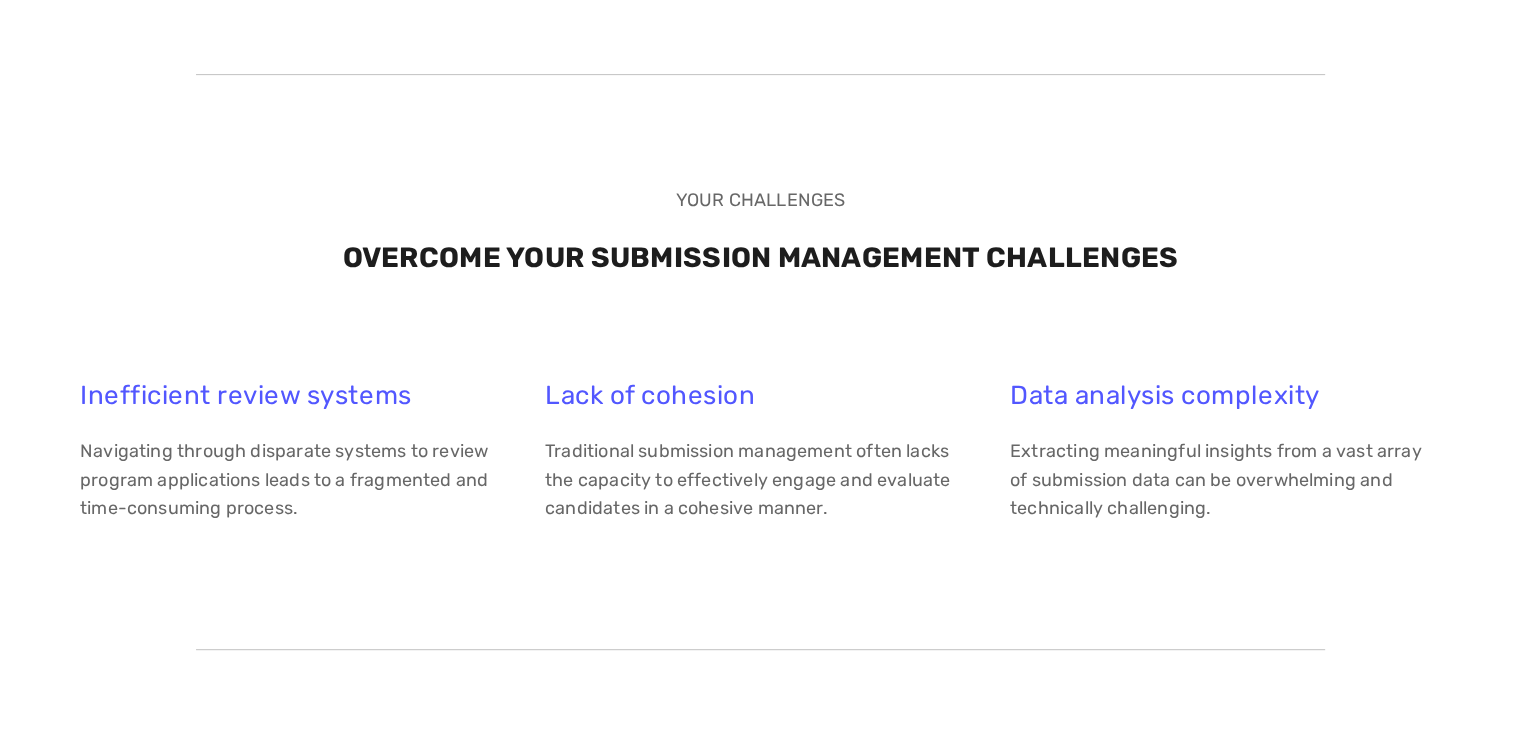 scroll, scrollTop: 900, scrollLeft: 0, axis: vertical 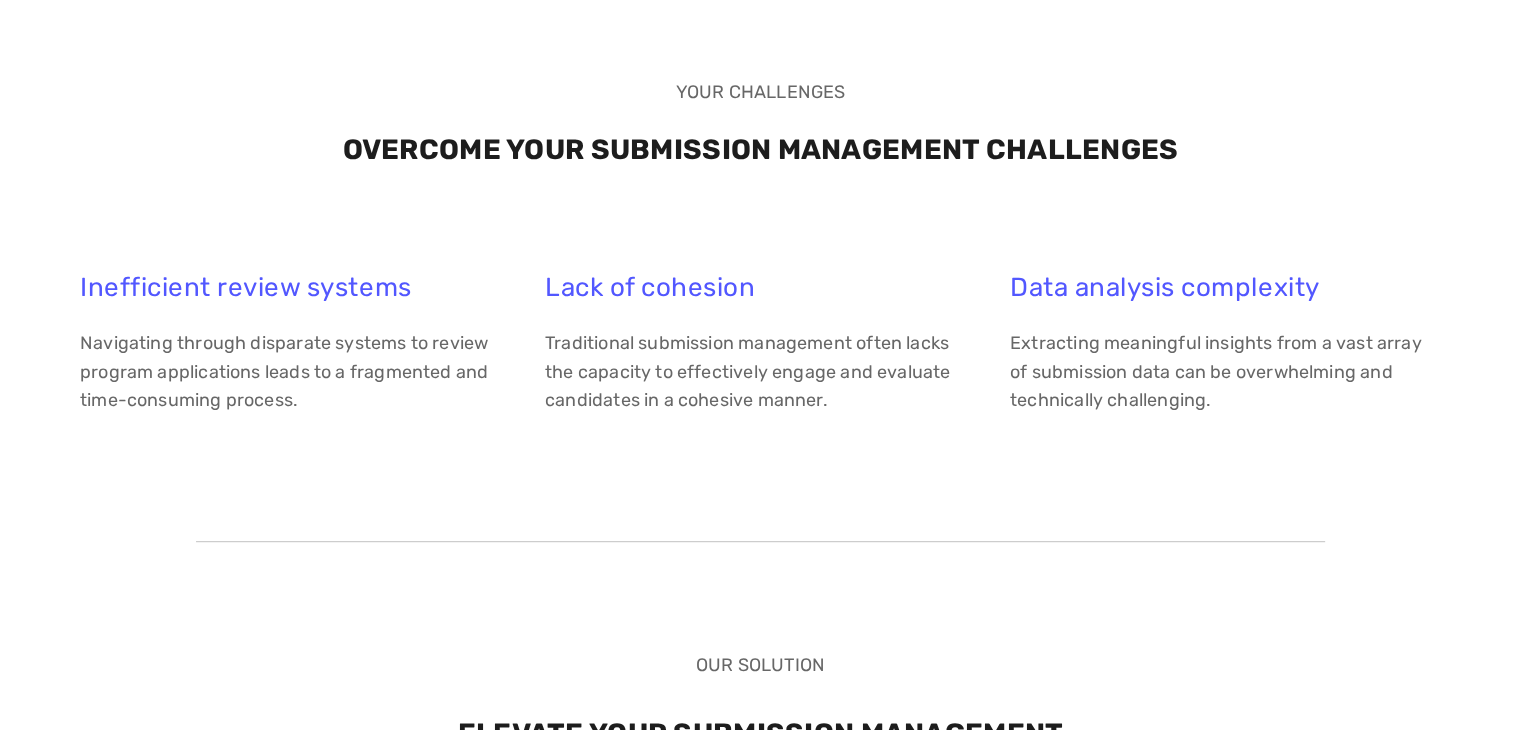 click on "OVERCOME YOUR SUBMISSION MANAGEMENT CHALLENGES" at bounding box center [760, 149] 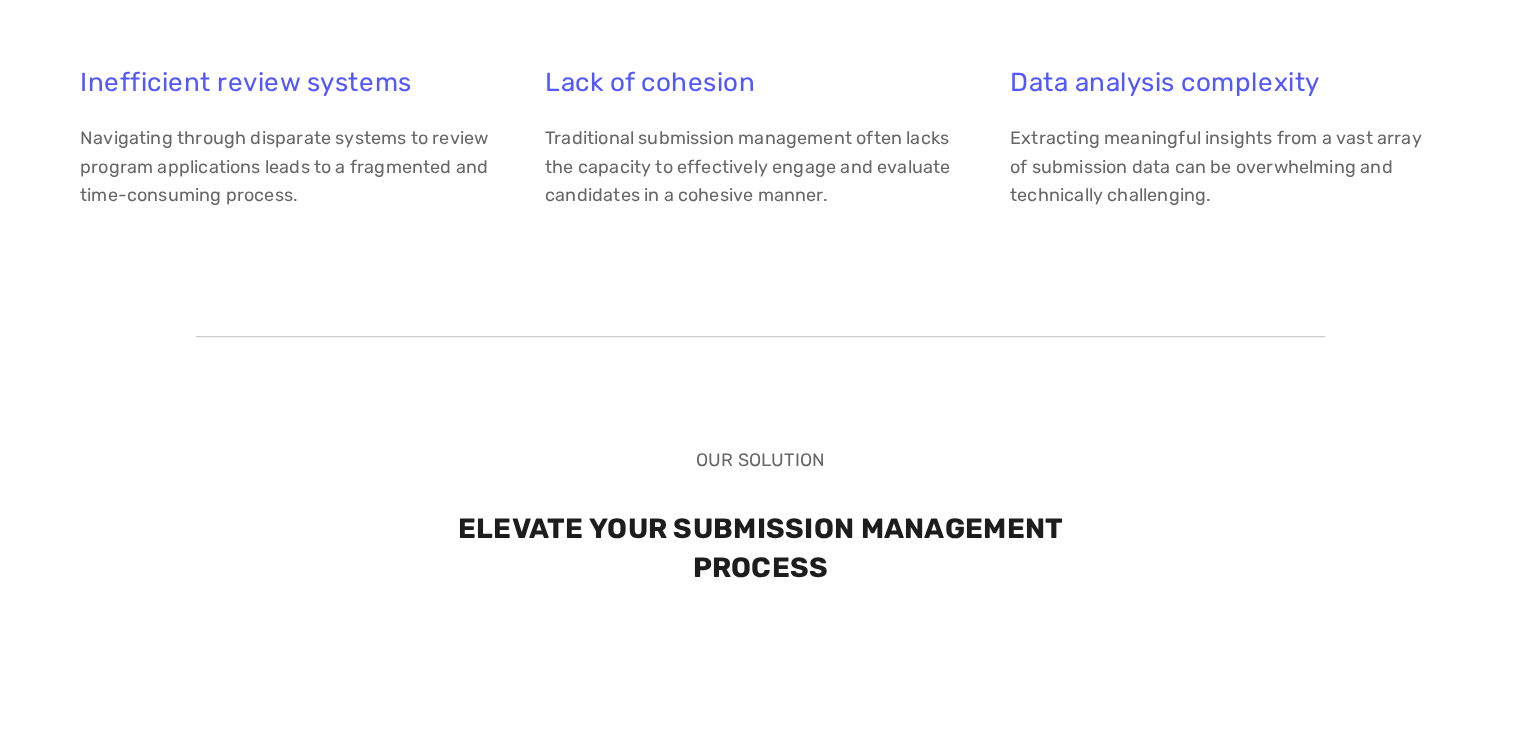 scroll, scrollTop: 1000, scrollLeft: 0, axis: vertical 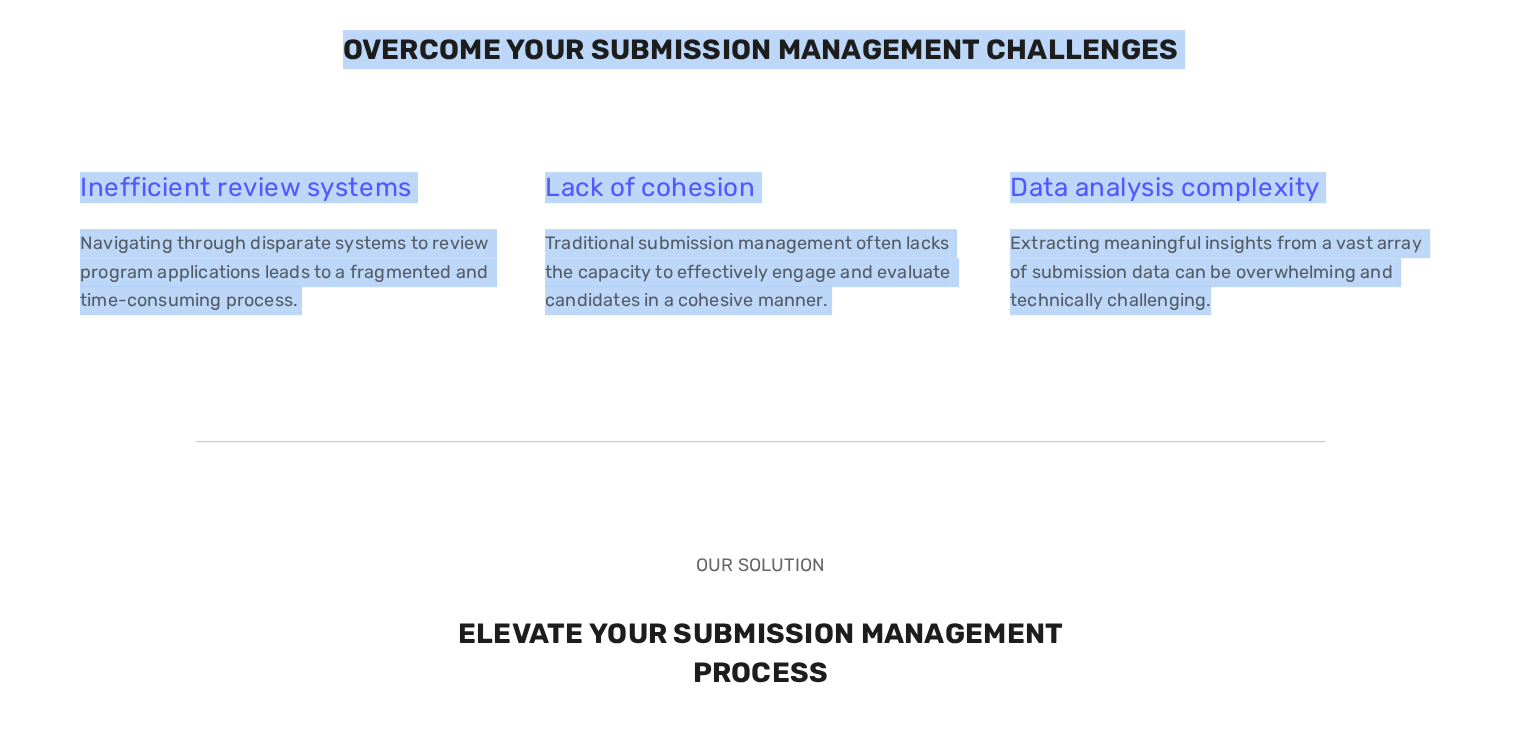 drag, startPoint x: 271, startPoint y: 59, endPoint x: 1307, endPoint y: 311, distance: 1066.2083 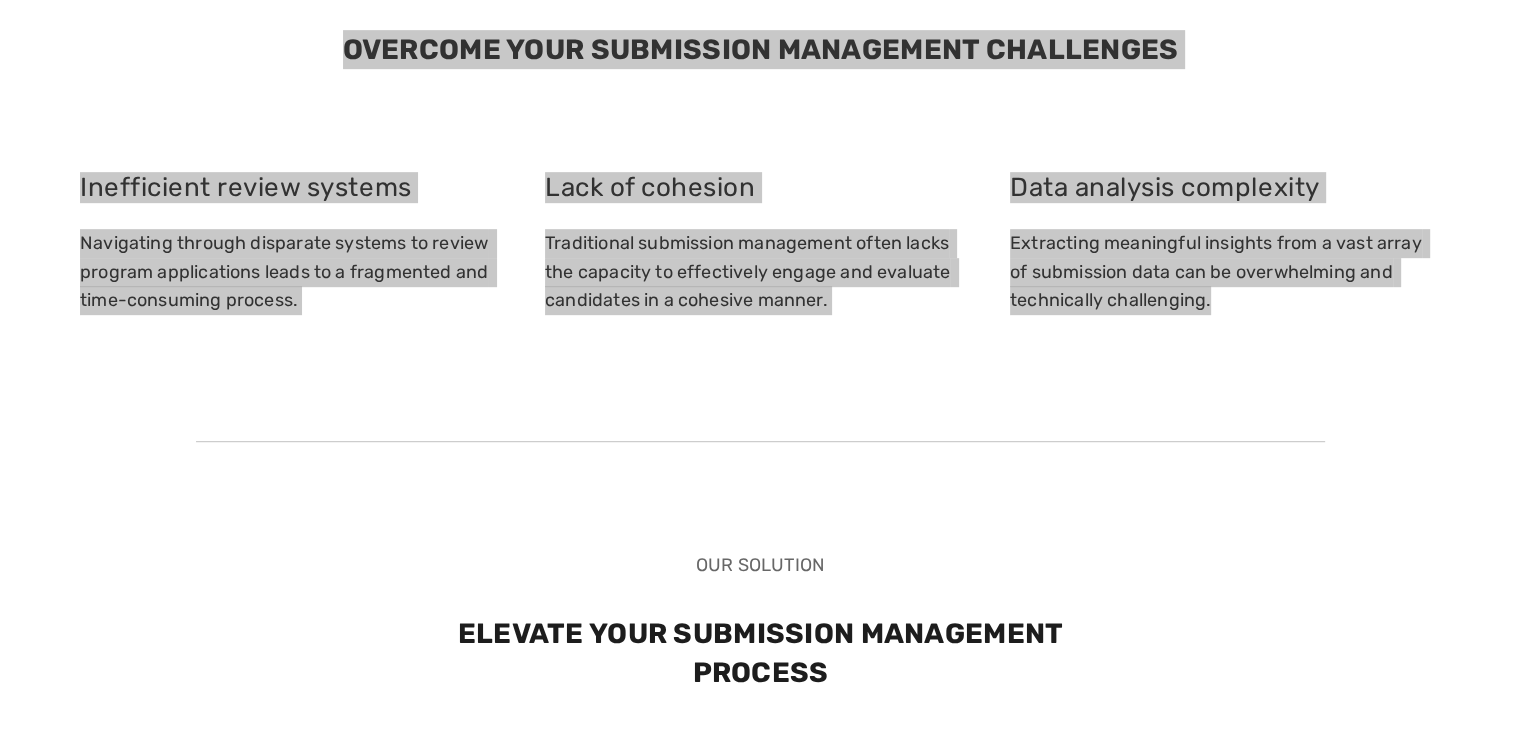 scroll, scrollTop: 1200, scrollLeft: 0, axis: vertical 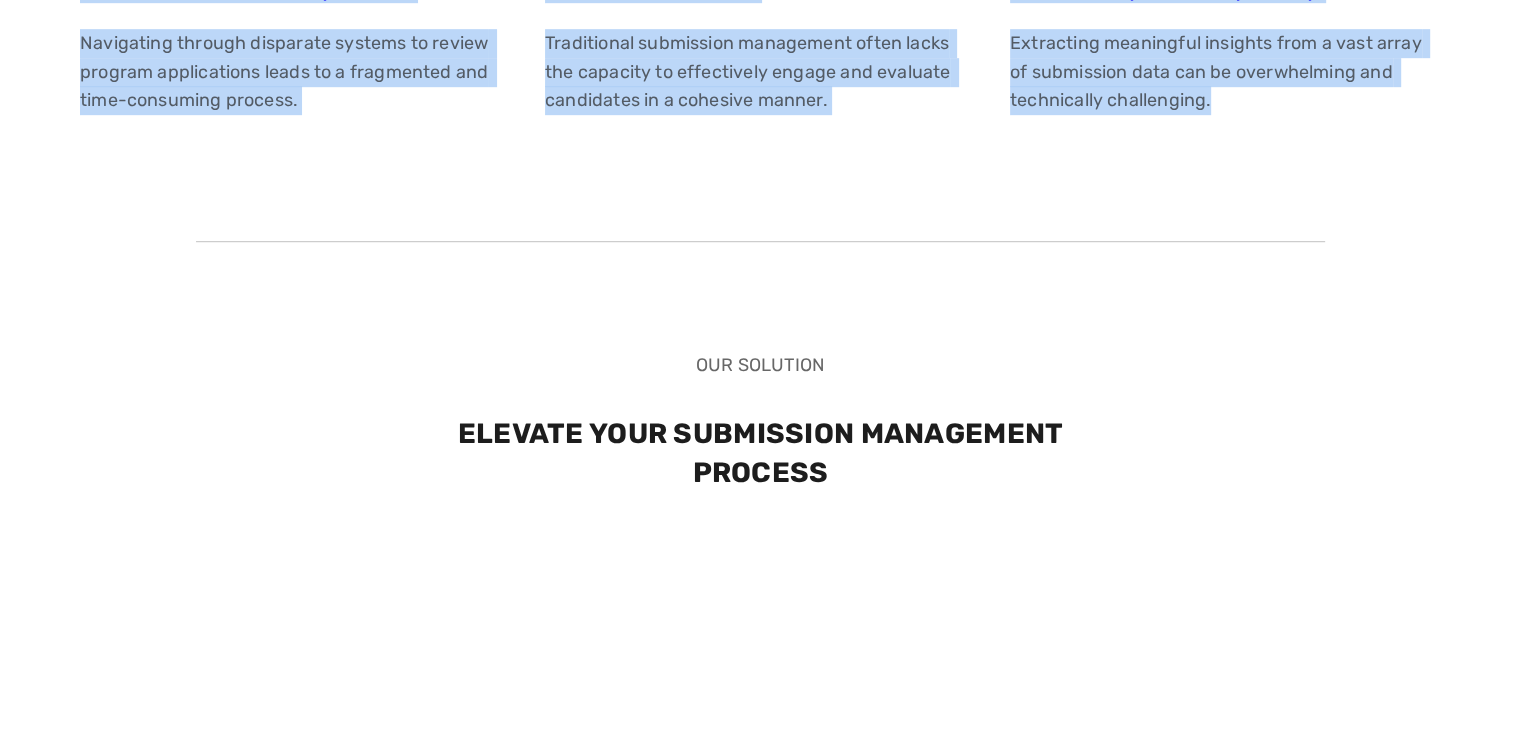 drag, startPoint x: 844, startPoint y: 303, endPoint x: 831, endPoint y: 301, distance: 13.152946 